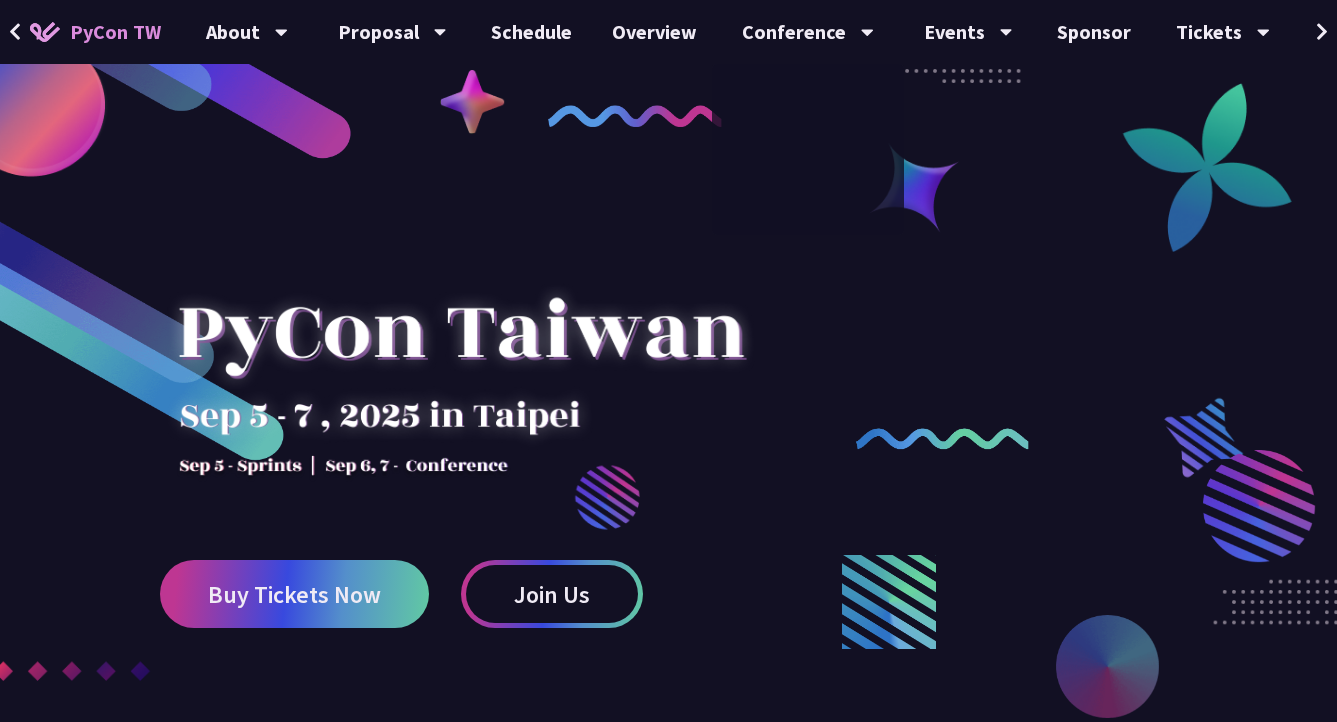 scroll, scrollTop: 157, scrollLeft: 0, axis: vertical 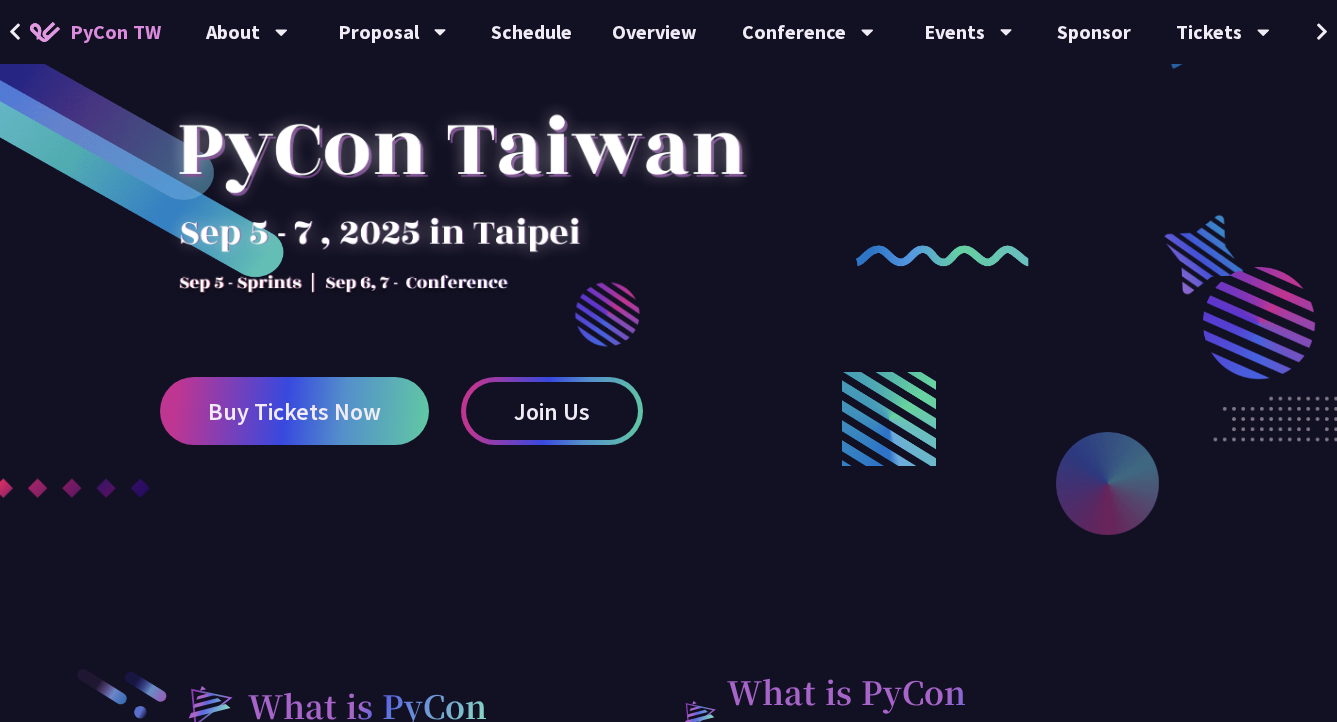 click at bounding box center (668, 312) 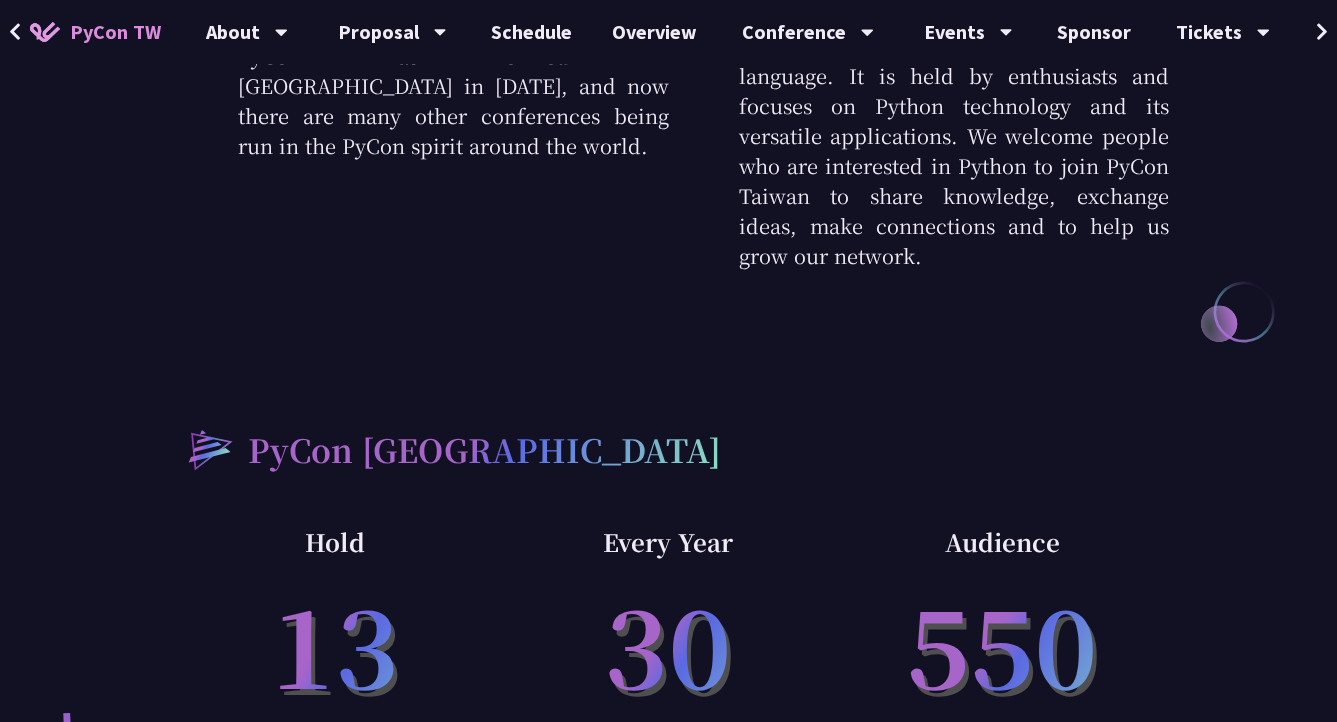 scroll, scrollTop: 1106, scrollLeft: 0, axis: vertical 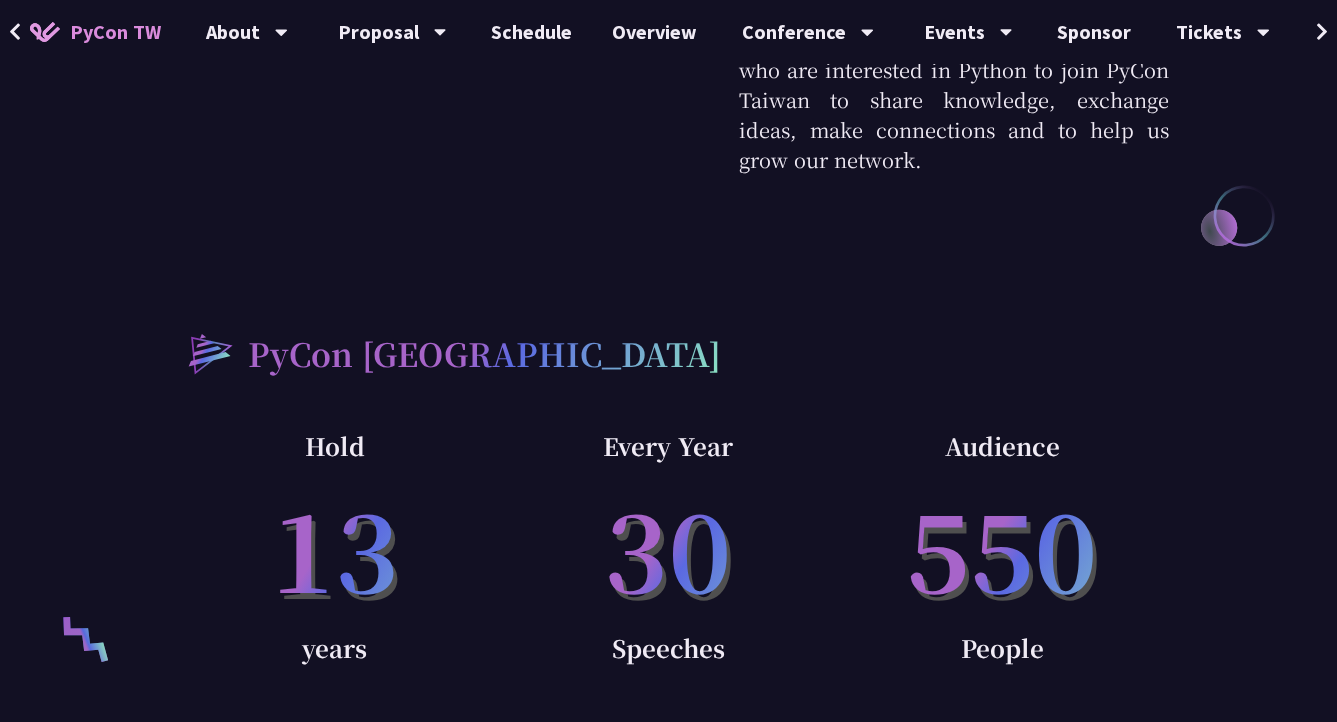 click on "PyCon [GEOGRAPHIC_DATA]" at bounding box center (668, 353) 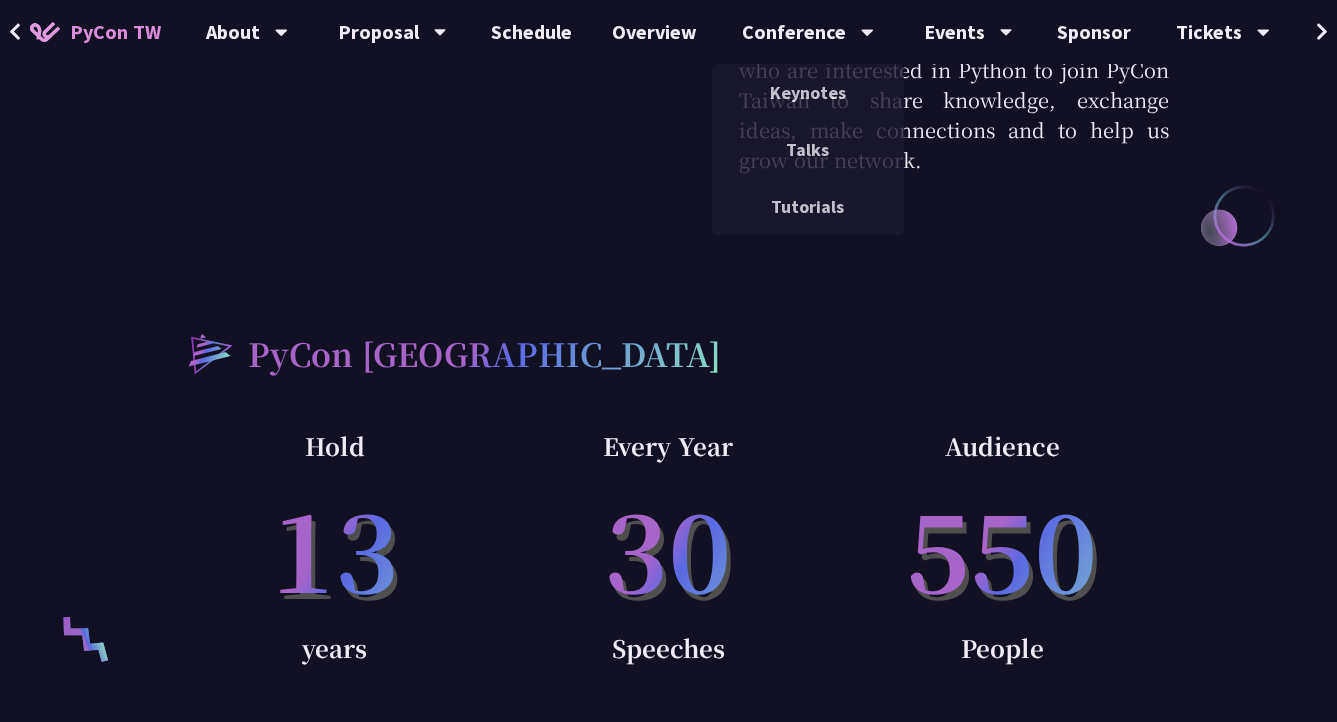 click on "What is PyCon
PyCon, also known as the Python Annual Conference, is the annual event of the global Python community. The original PyCon was formed in [GEOGRAPHIC_DATA] in [DATE], and now there are many other conferences being run in the PyCon spirit around the world.
What is PyCon Taiwan
PyCon Taiwan is an annual convention in [GEOGRAPHIC_DATA] for the discussion and promotion of the Python programming language. It is held by enthusiasts and focuses on Python technology and its versatile applications. We welcome people who are interested in Python to join PyCon Taiwan to share knowledge, exchange ideas, make connections and to help us grow our network.
PyCon Taiwan
Hold
13
years
Every Year
30
Speeches
Audience
550
People" at bounding box center [668, 236] 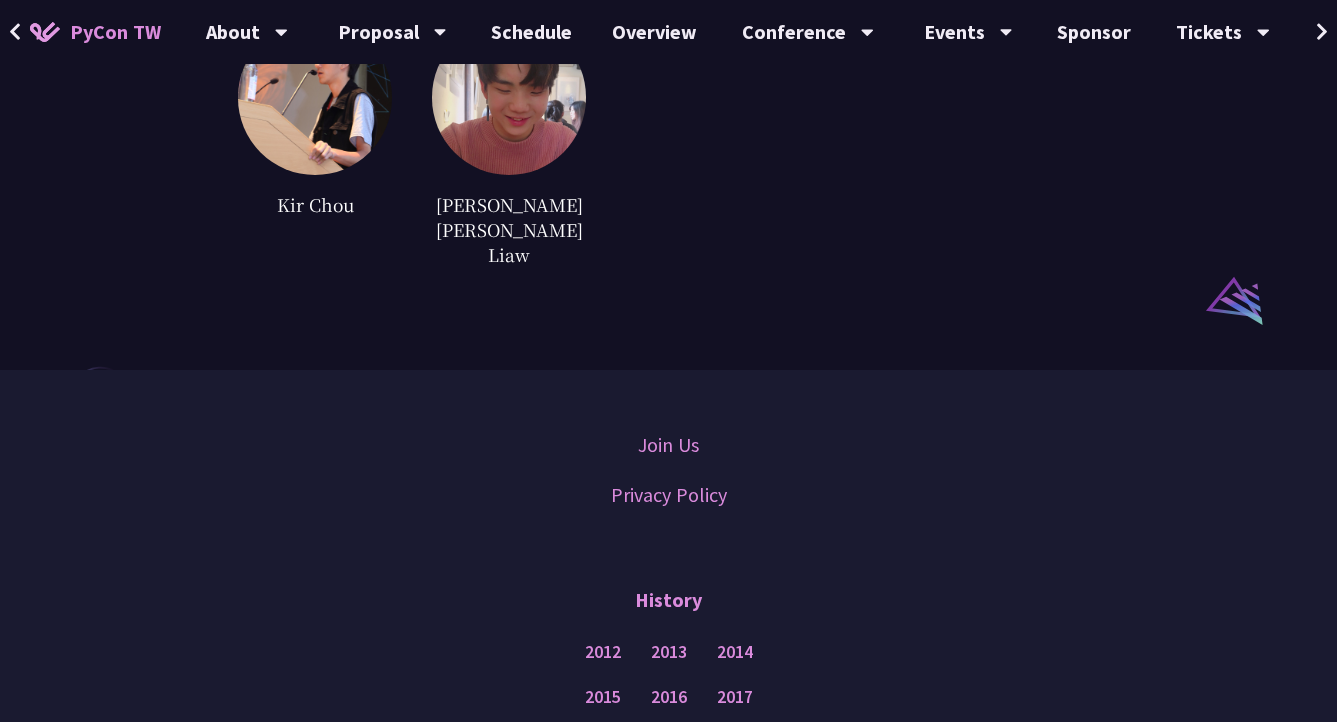 scroll, scrollTop: 3608, scrollLeft: 0, axis: vertical 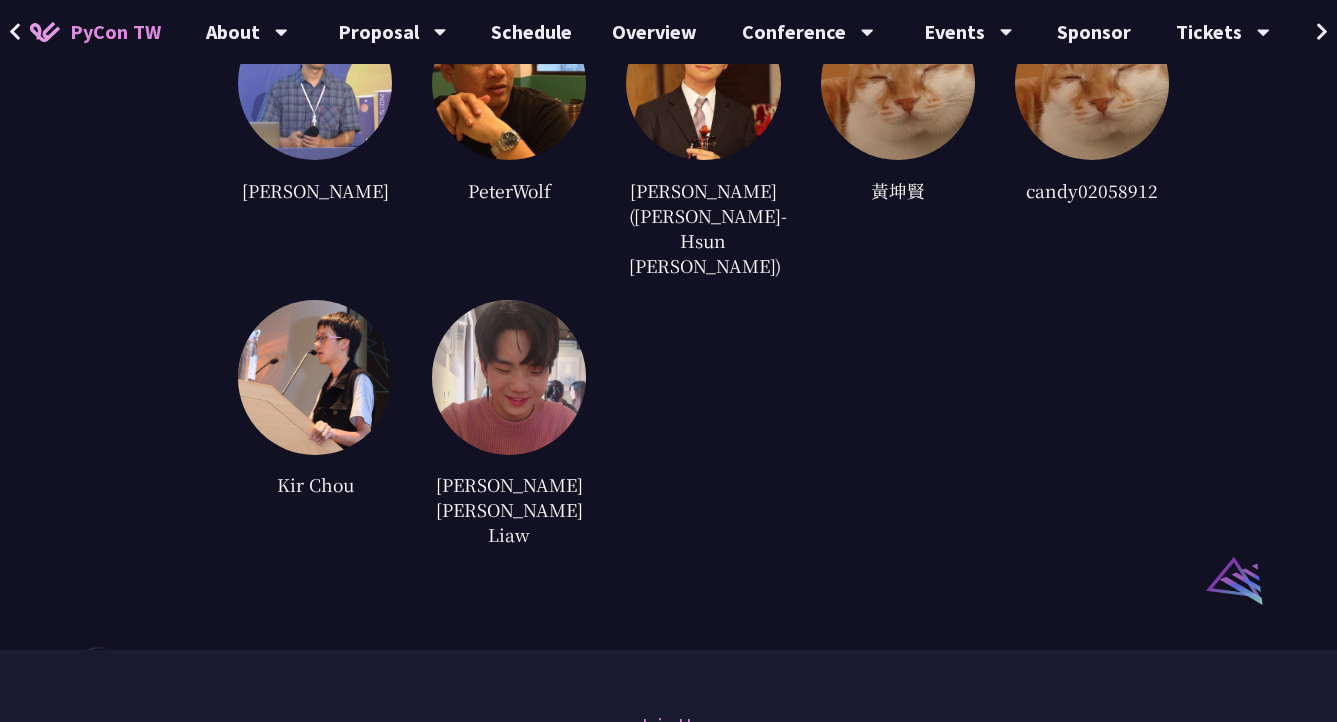 click at bounding box center [509, 377] 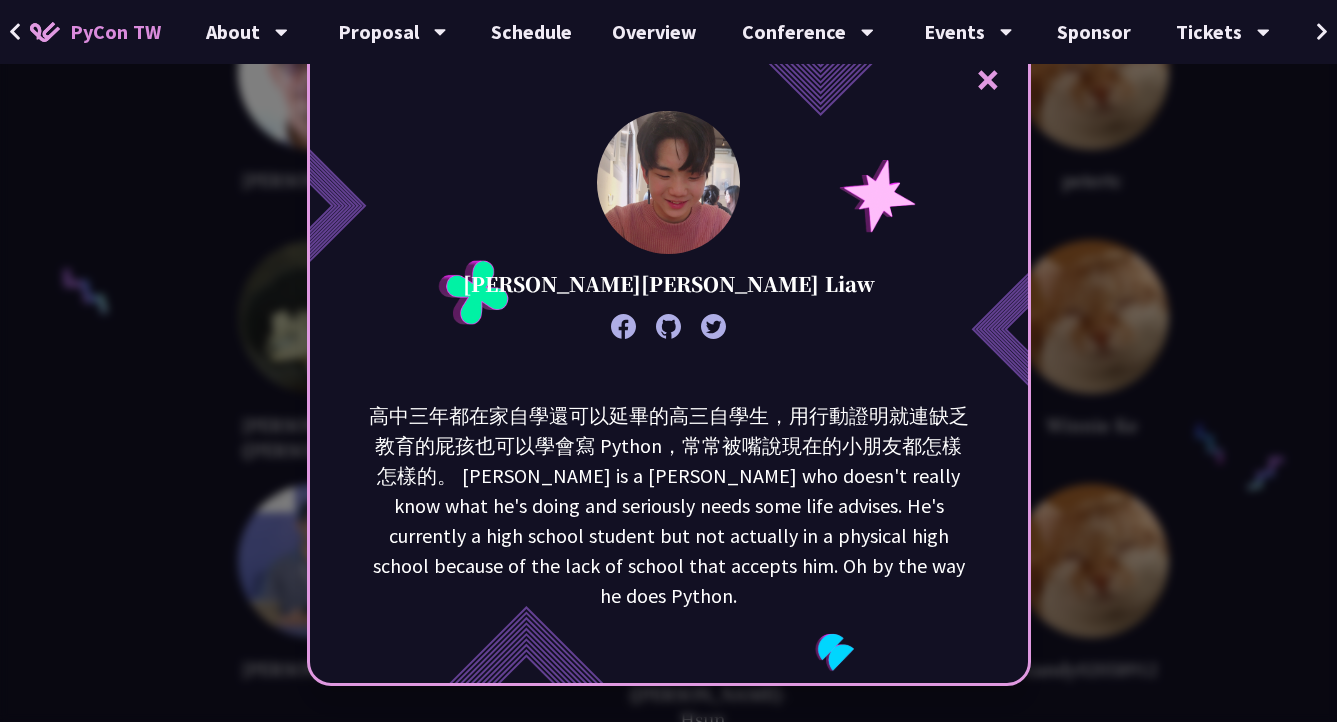 scroll, scrollTop: 3101, scrollLeft: 0, axis: vertical 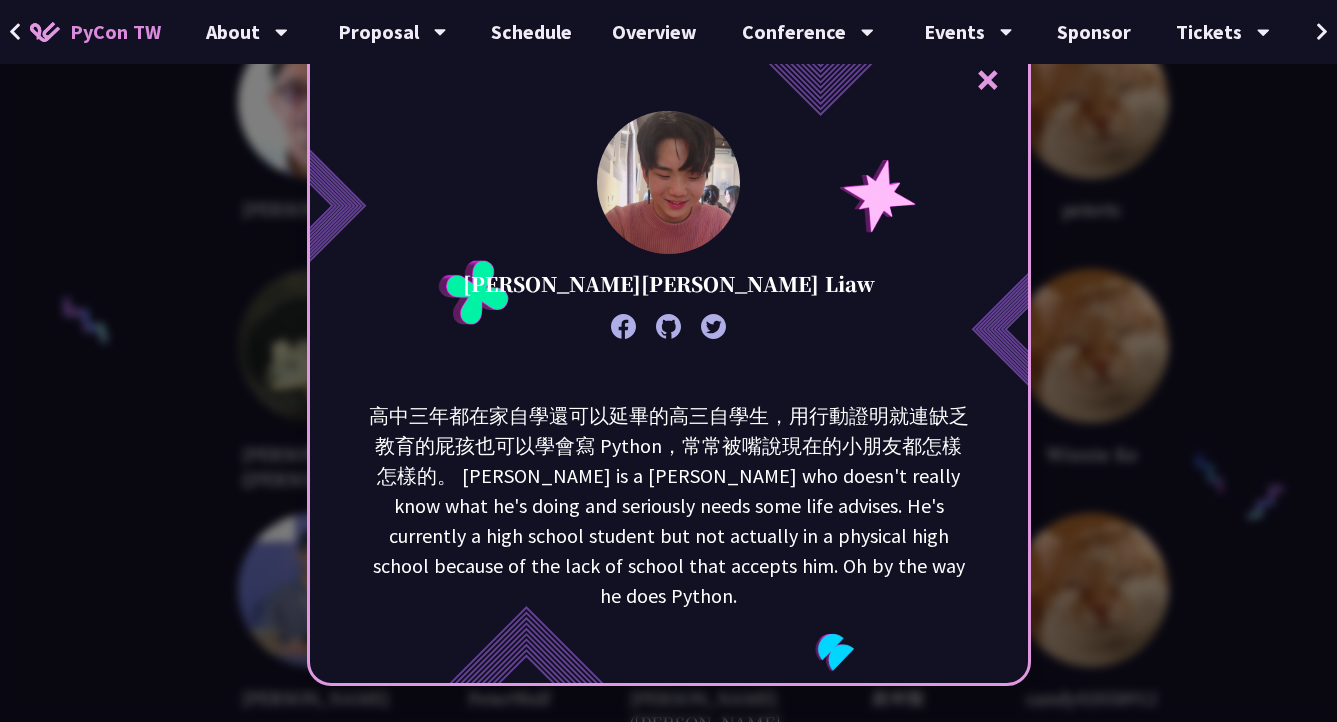 click on "×" at bounding box center [988, 79] 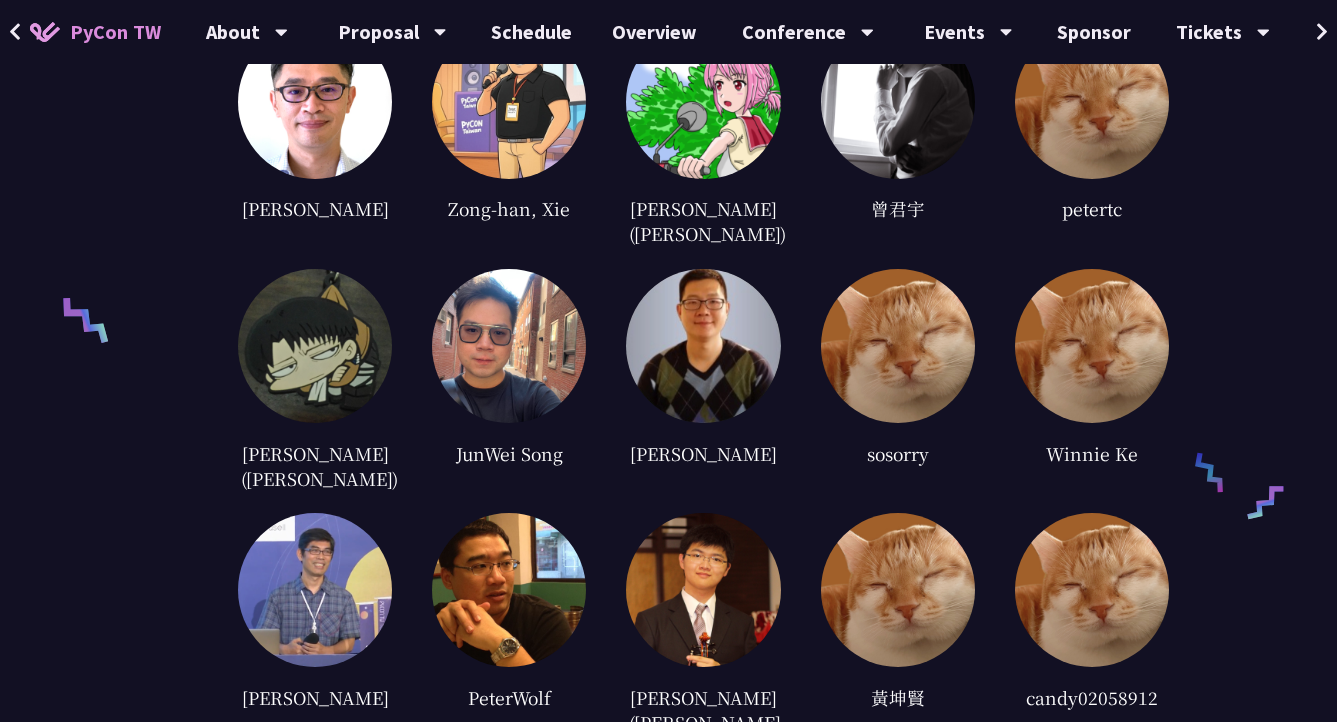 click at bounding box center (703, 346) 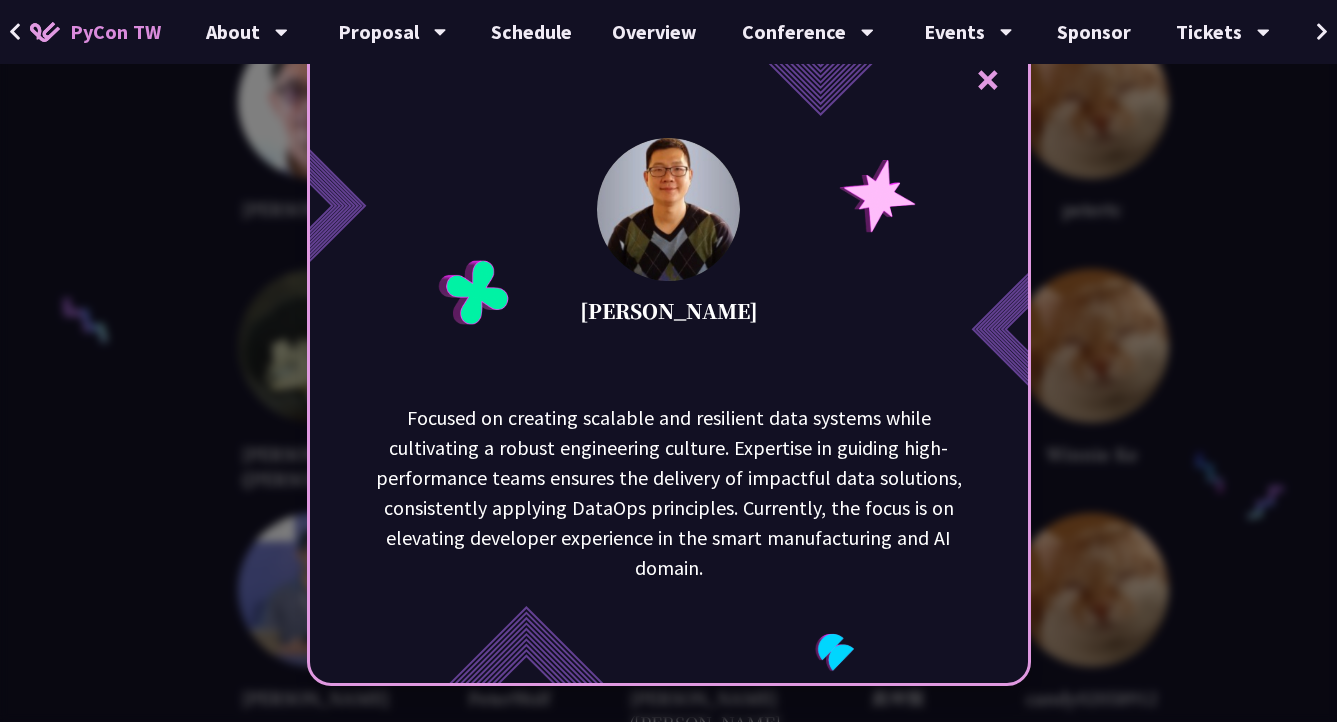 click on "×" at bounding box center [988, 79] 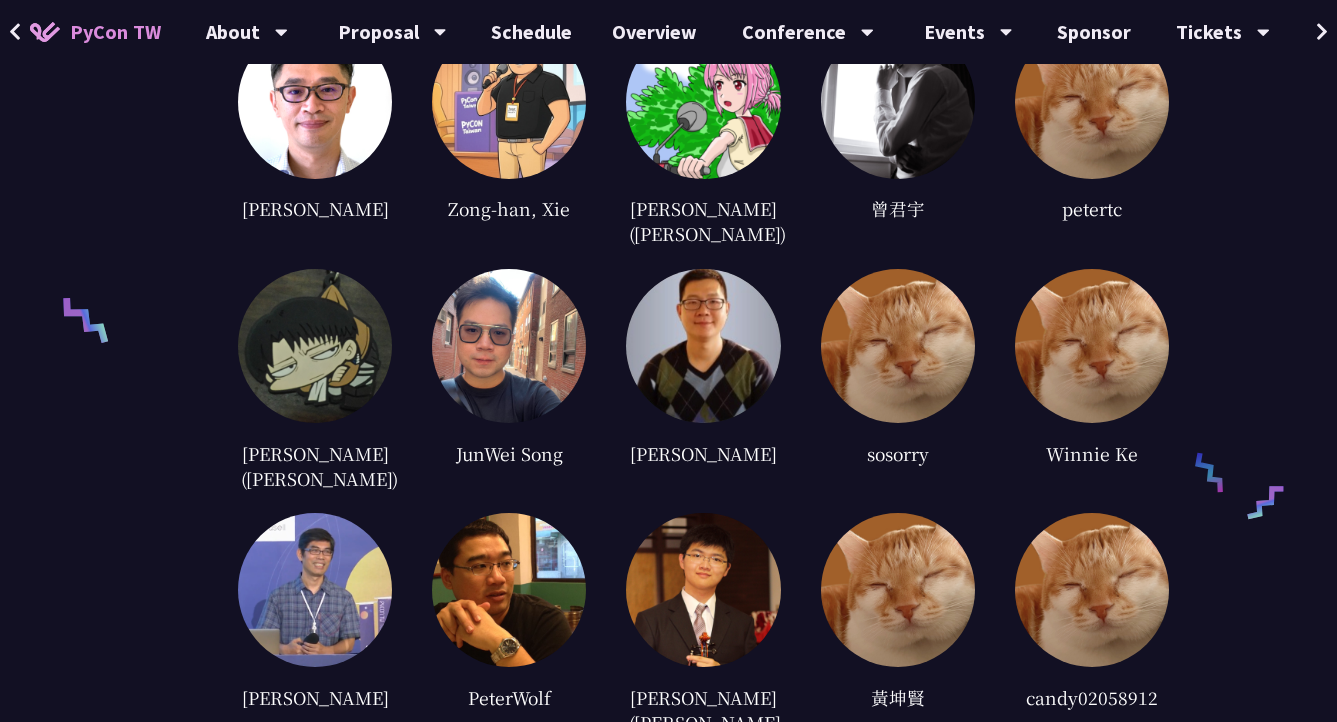 click at bounding box center (898, 346) 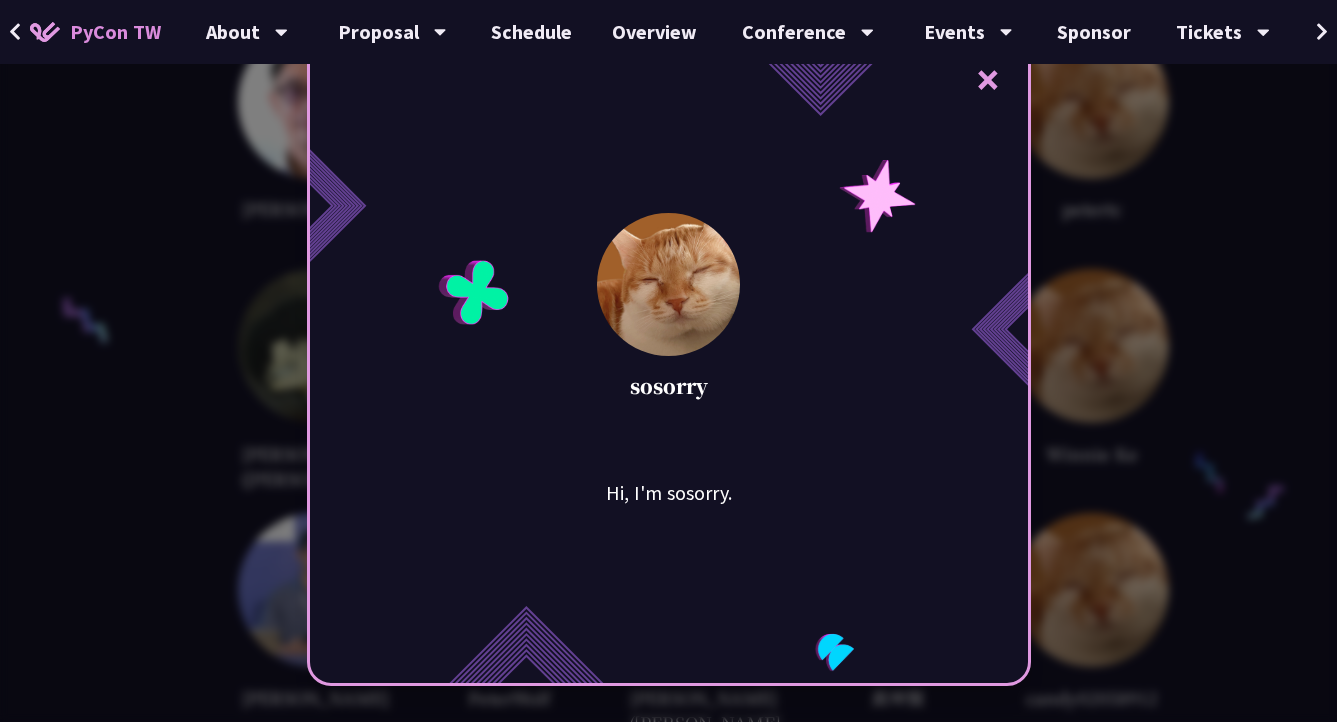 click on "×" at bounding box center (988, 79) 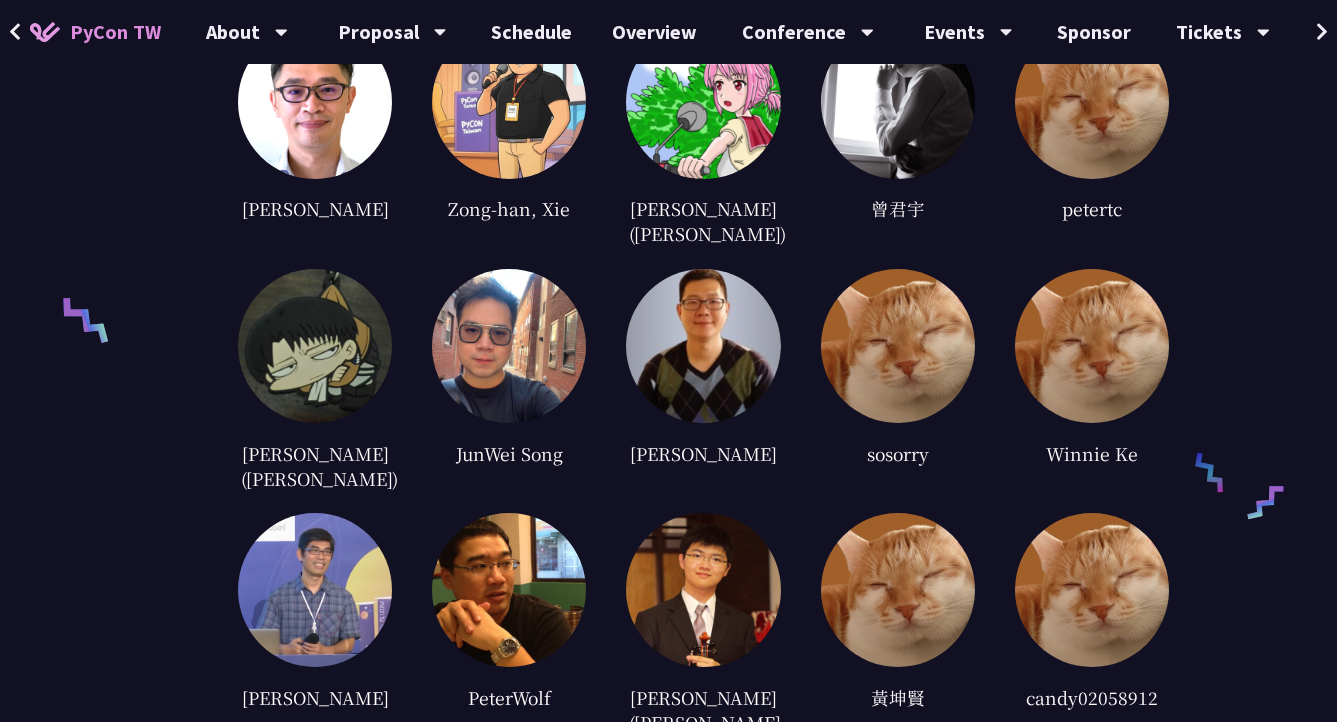 click at bounding box center [703, 102] 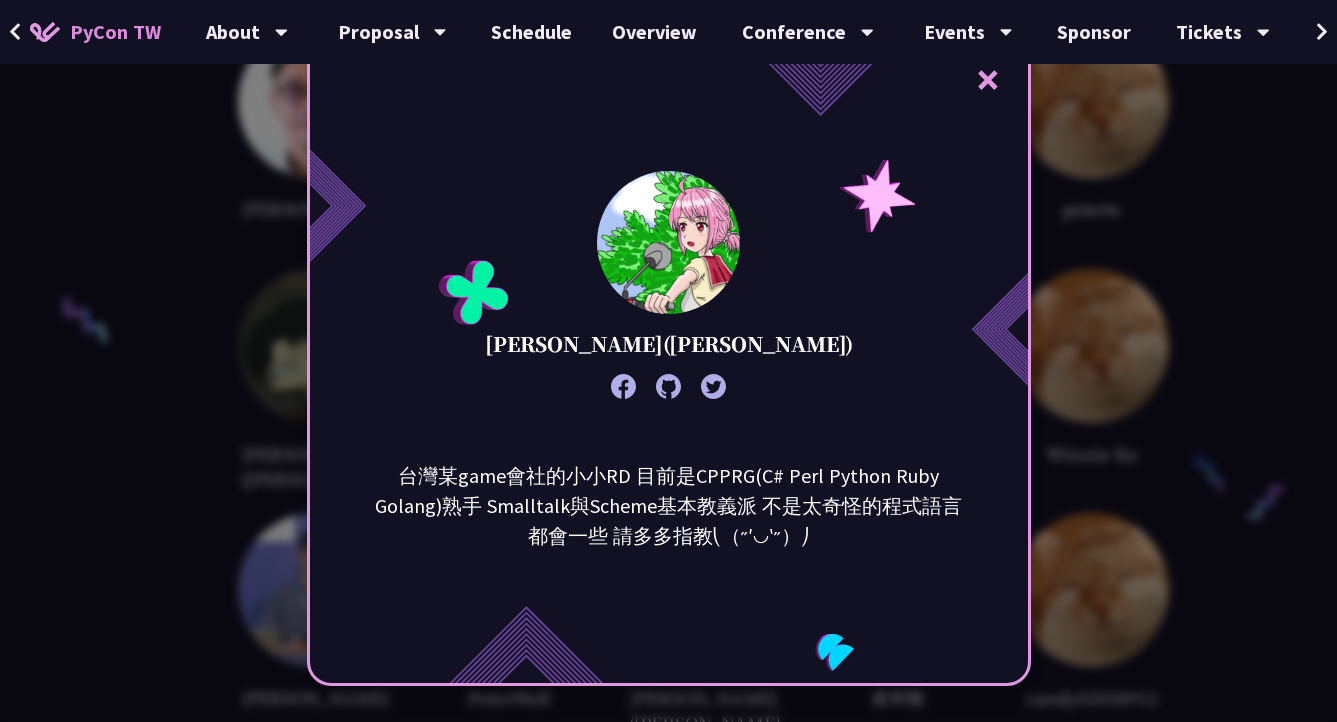 click on "×" at bounding box center [988, 79] 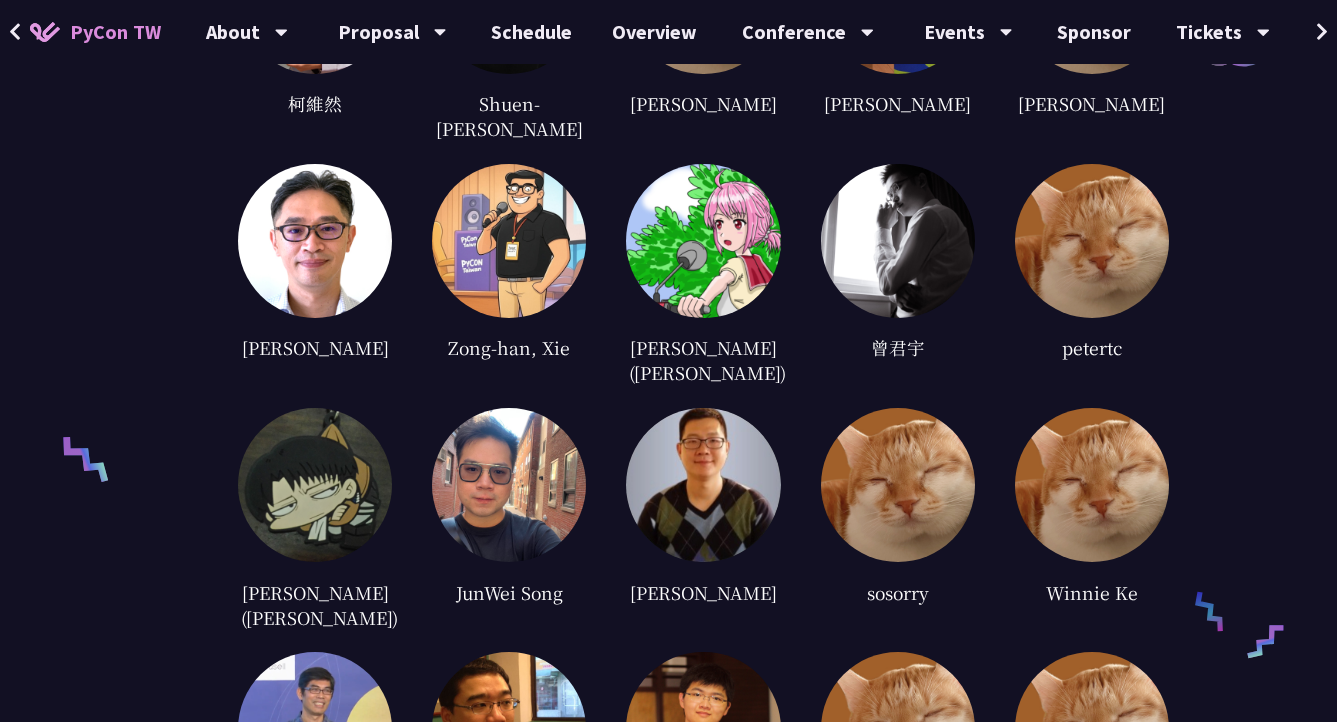 scroll, scrollTop: 2799, scrollLeft: 0, axis: vertical 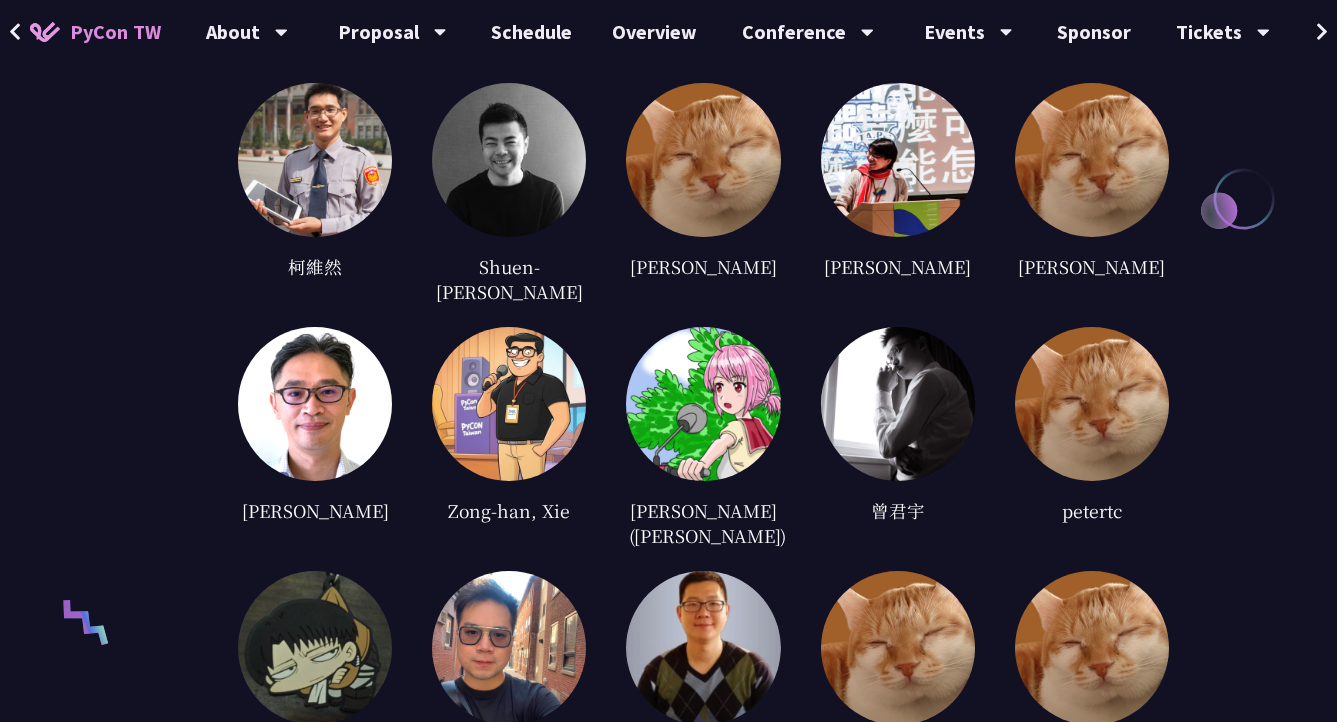 click at bounding box center (1092, 160) 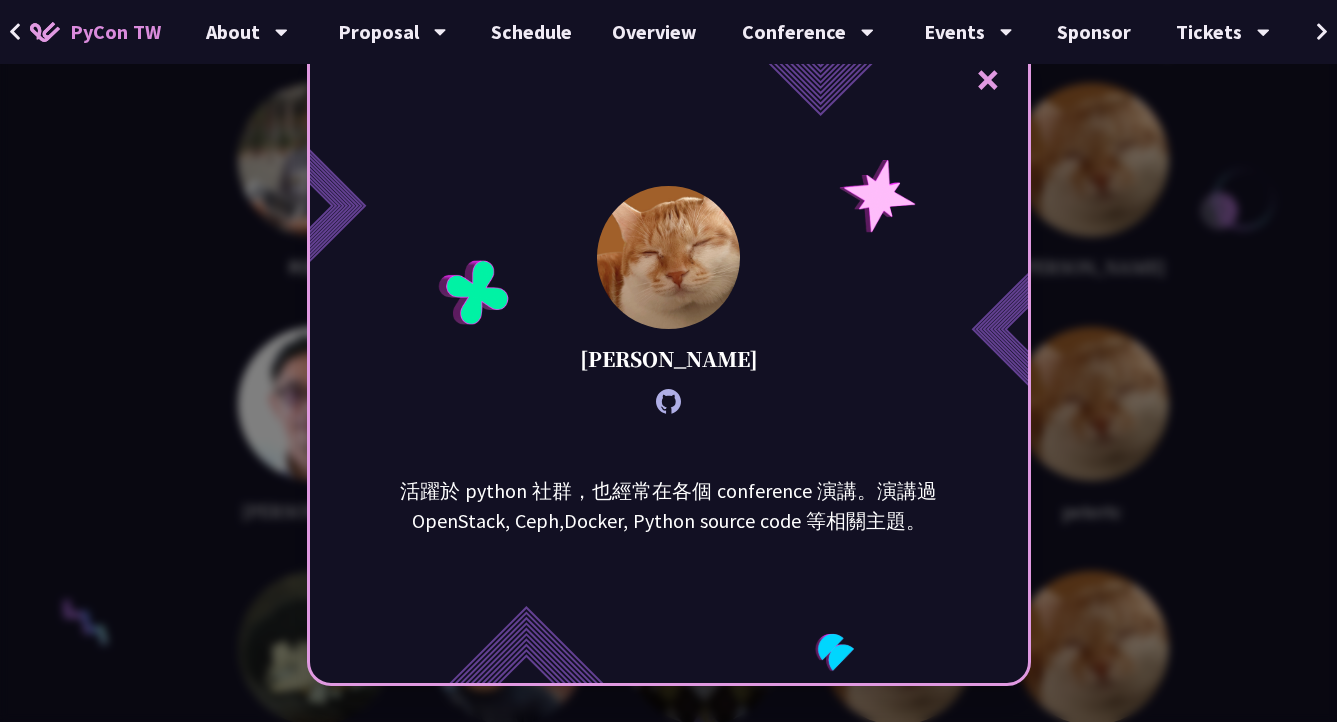 click on "×" at bounding box center (988, 79) 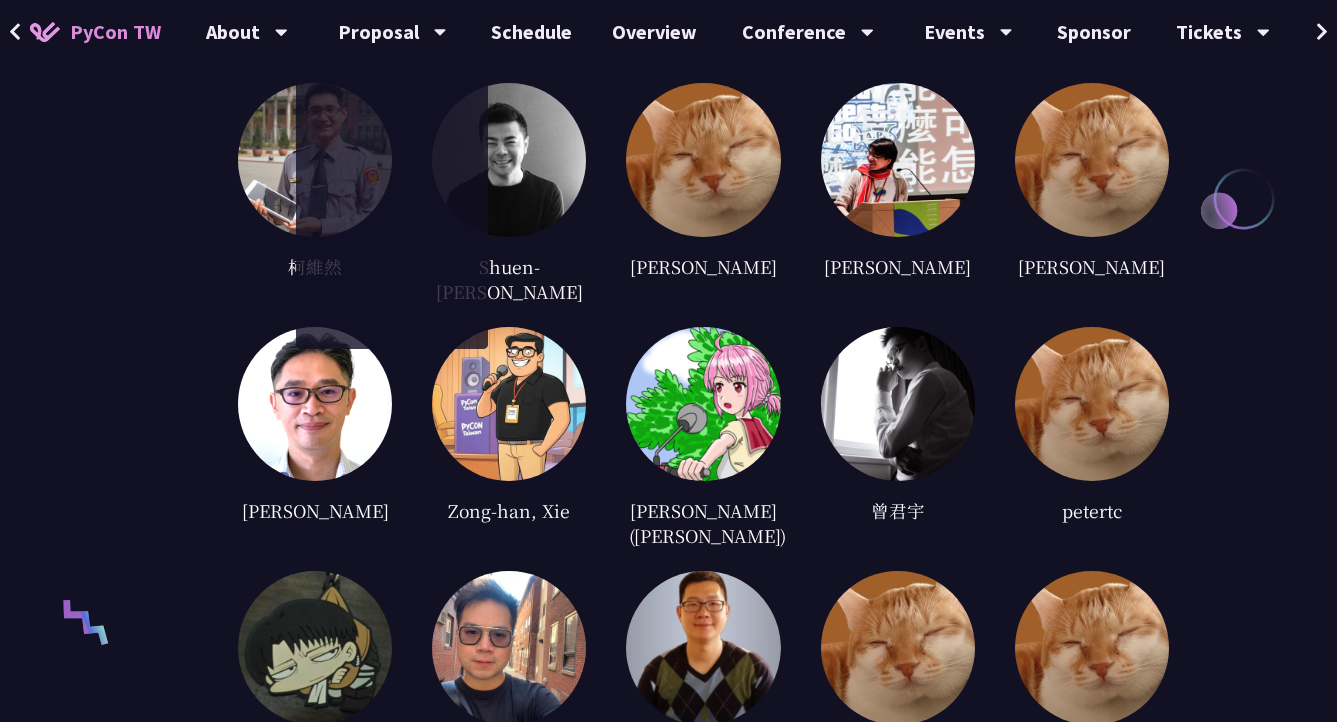 click on "Reviewers
[PERSON_NAME]
[PERSON_NAME] [PERSON_NAME]
[PERSON_NAME] ([PERSON_NAME])
[PERSON_NAME]
[PERSON_NAME] ([PERSON_NAME])
[PERSON_NAME]Shuen-[PERSON_NAME]
[PERSON_NAME]
[PERSON_NAME]
[PERSON_NAME]
[PERSON_NAME]
Zong-[PERSON_NAME], [GEOGRAPHIC_DATA]
[PERSON_NAME]([PERSON_NAME])
[PERSON_NAME]
[PERSON_NAME] ([PERSON_NAME])
JunWei Song
[PERSON_NAME]
sosorry
Winnie Ke
[PERSON_NAME]
PeterWolf" at bounding box center [668, 543] 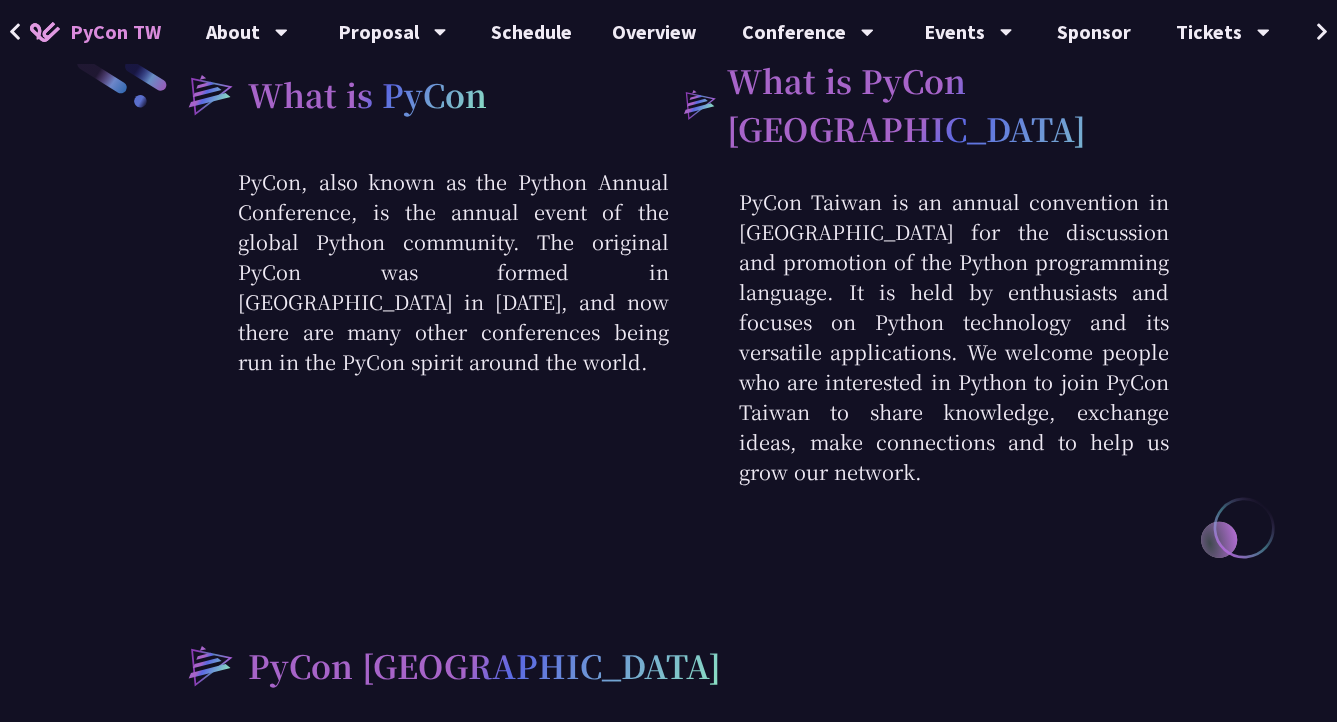 scroll, scrollTop: 0, scrollLeft: 0, axis: both 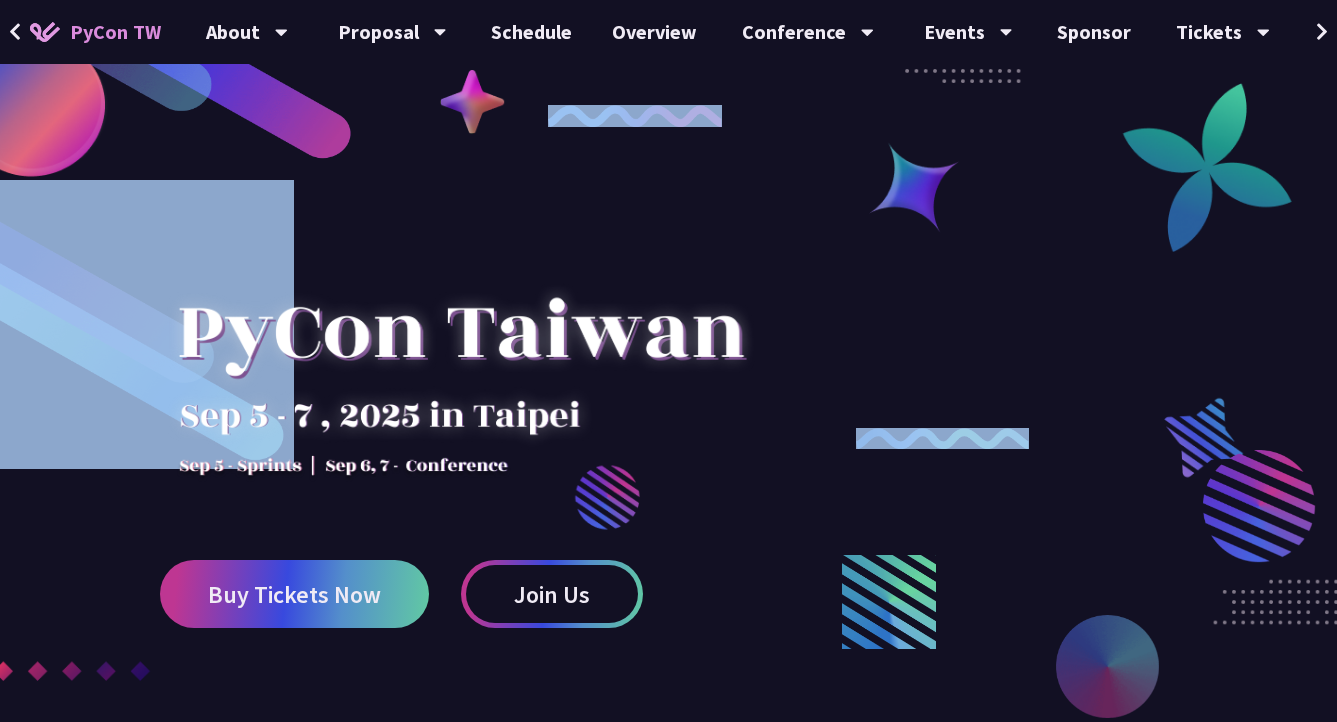 drag, startPoint x: 743, startPoint y: 338, endPoint x: 99, endPoint y: 320, distance: 644.2515 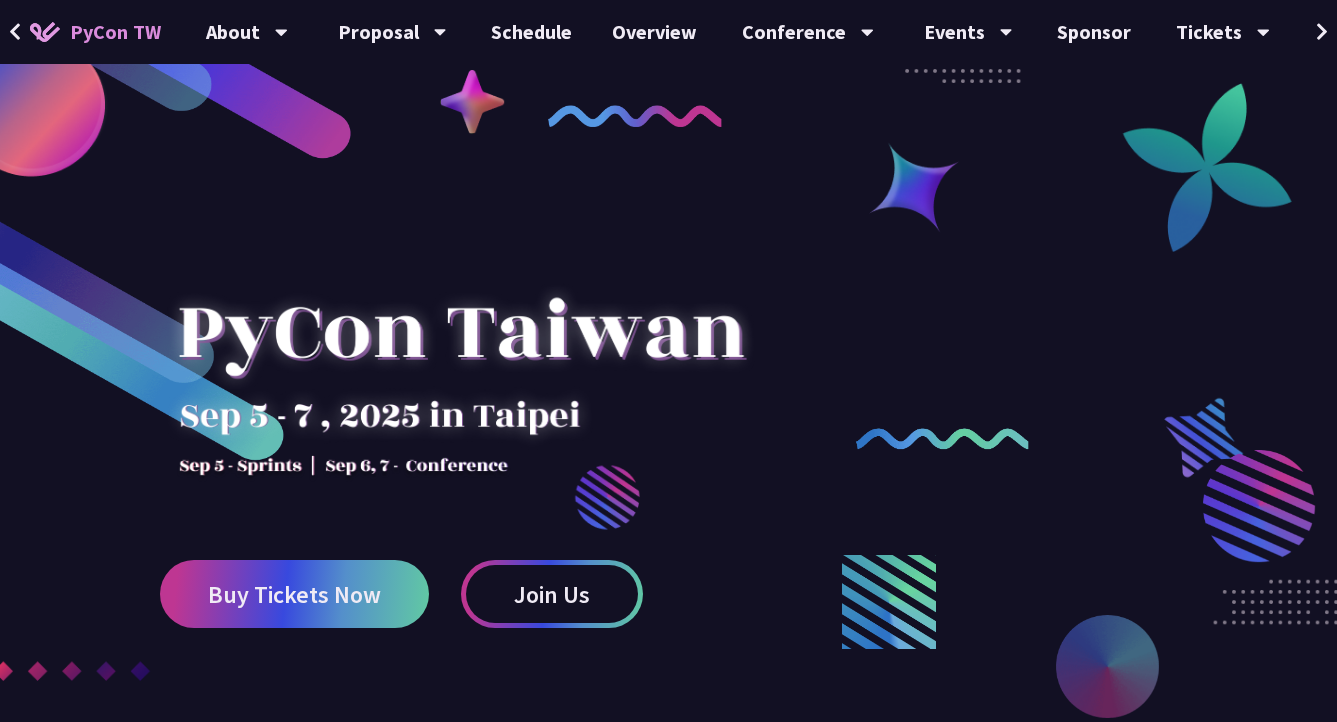 click at bounding box center [461, 360] 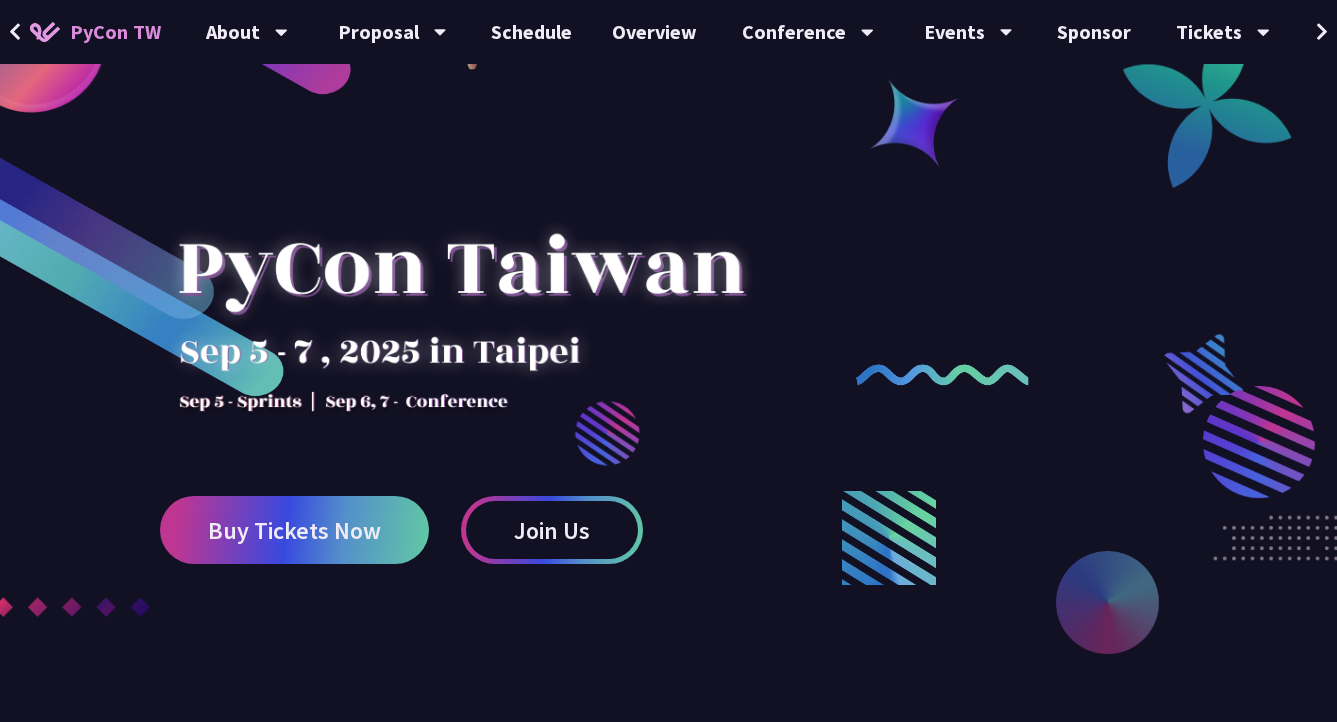 scroll, scrollTop: 510, scrollLeft: 0, axis: vertical 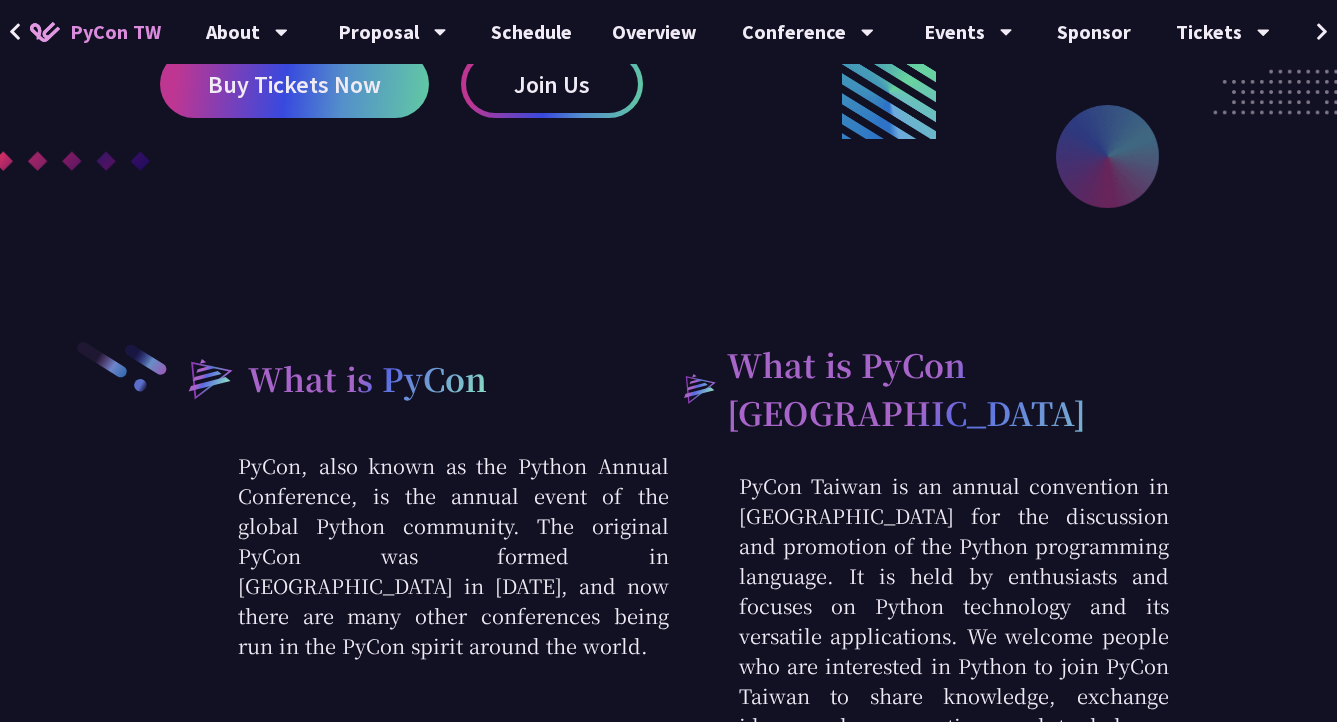 drag, startPoint x: 240, startPoint y: 474, endPoint x: 437, endPoint y: 658, distance: 269.56445 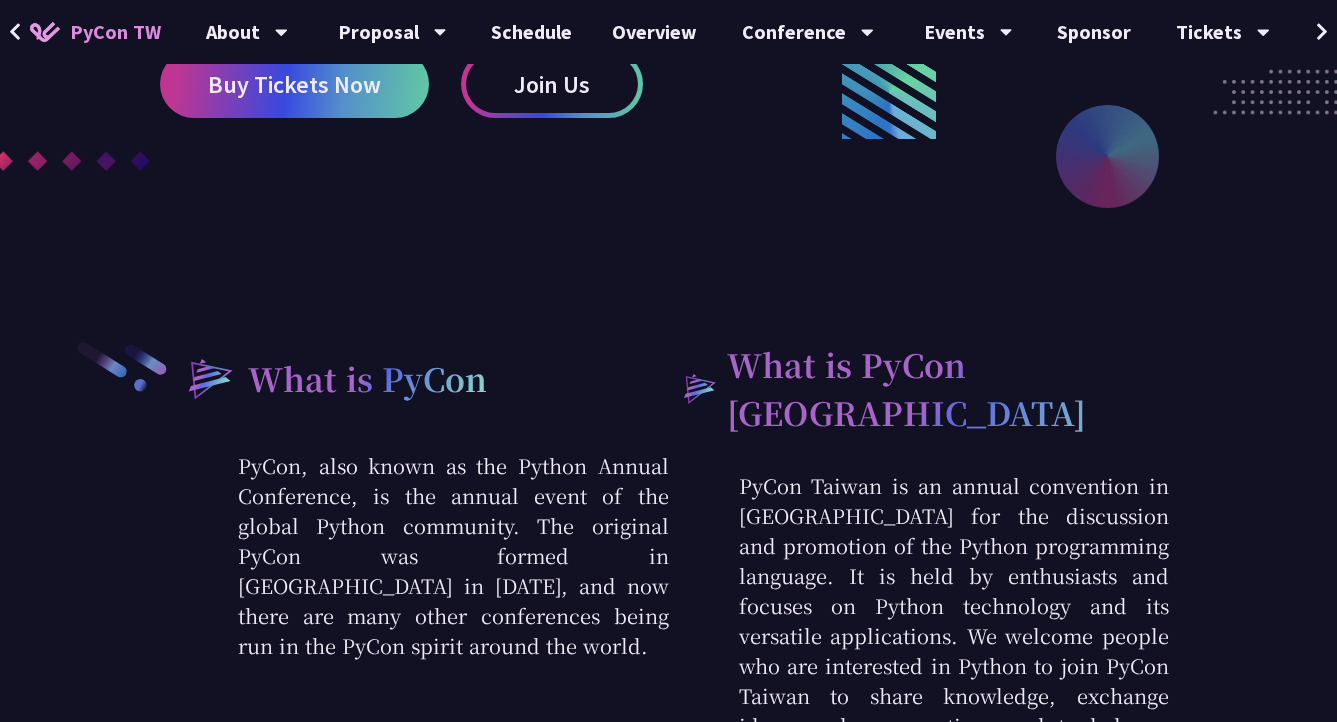 click on "PyCon, also known as the Python Annual Conference, is the annual event of the global Python community. The original PyCon was formed in [GEOGRAPHIC_DATA] in [DATE], and now there are many other conferences being run in the PyCon spirit around the world." at bounding box center (418, 556) 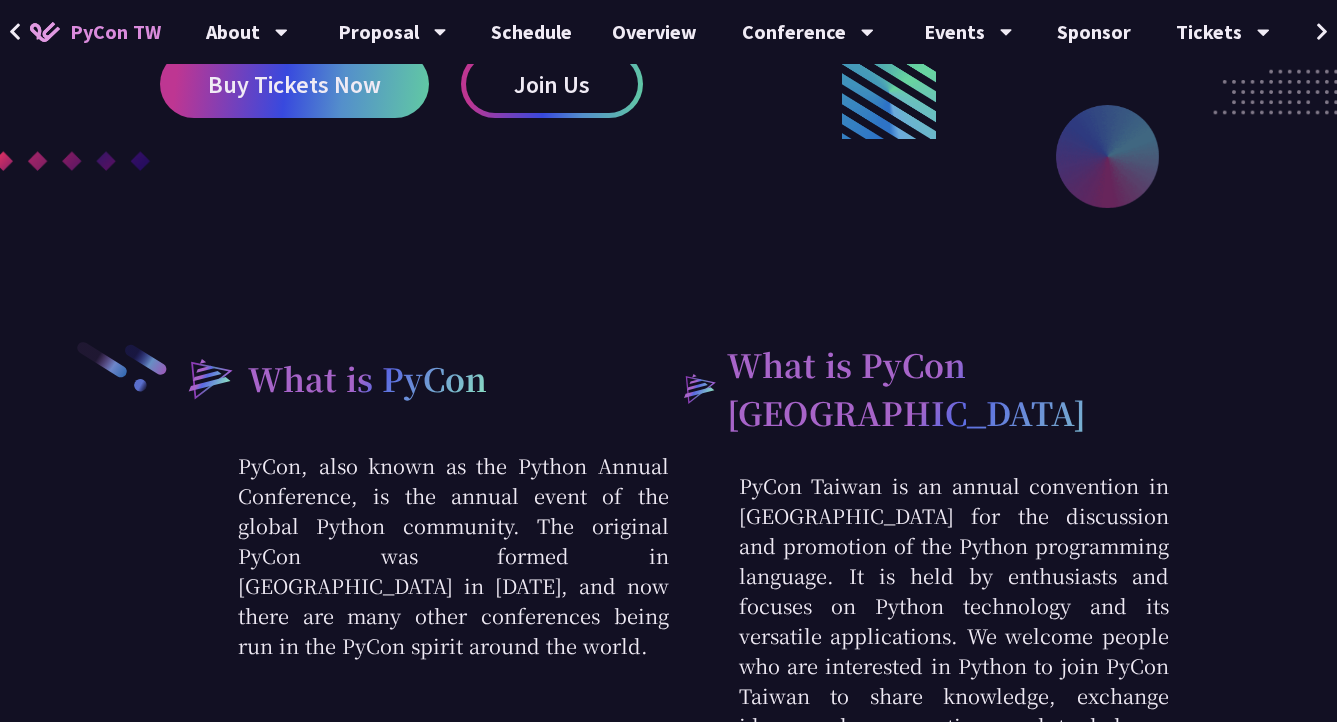 drag, startPoint x: 499, startPoint y: 648, endPoint x: 200, endPoint y: 487, distance: 339.59094 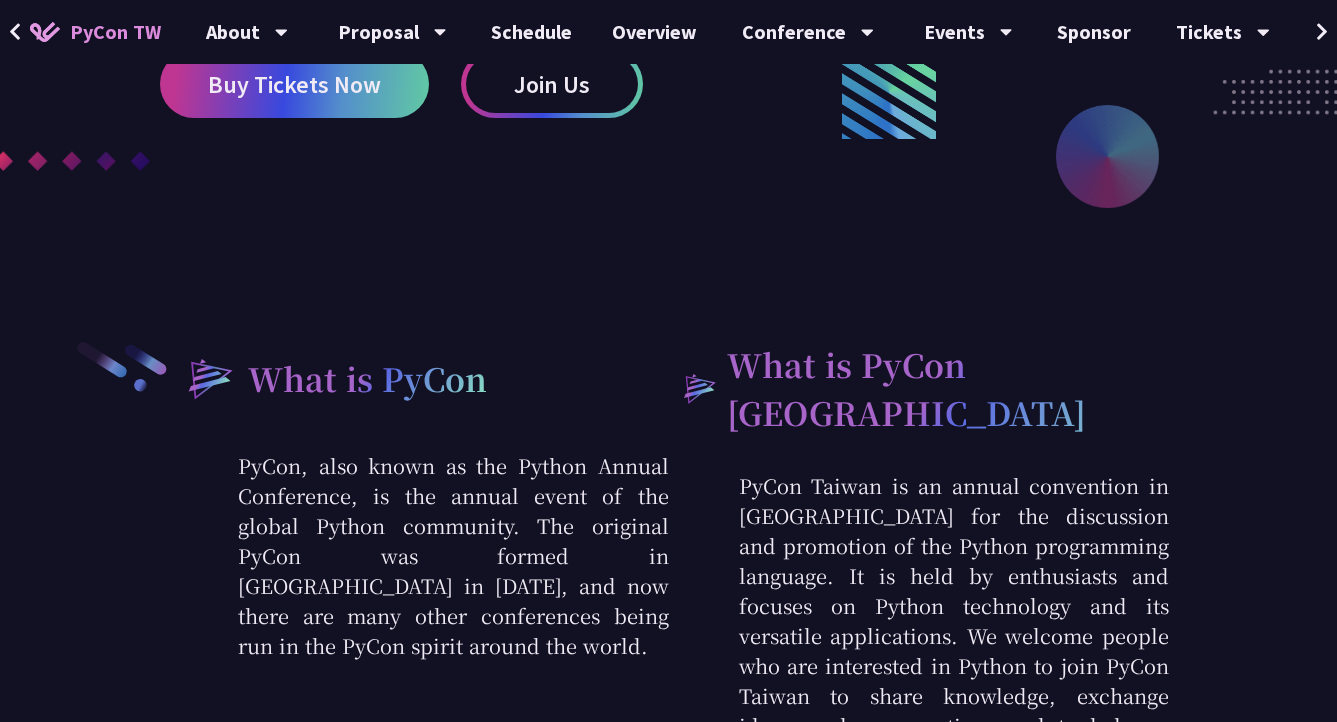 click on "What is PyCon
PyCon, also known as the Python Annual Conference, is the annual event of the global Python community. The original PyCon was formed in [GEOGRAPHIC_DATA] in [DATE], and now there are many other conferences being run in the PyCon spirit around the world.
What is PyCon Taiwan
PyCon Taiwan is an annual convention in [GEOGRAPHIC_DATA] for the discussion and promotion of the Python programming language. It is held by enthusiasts and focuses on Python technology and its versatile applications. We welcome people who are interested in Python to join PyCon Taiwan to share knowledge, exchange ideas, make connections and to help us grow our network.
PyCon Taiwan
Hold
13
years
Every Year
30
Speeches
Audience
550
People
Latest Announcement
Blog
HackMD" at bounding box center (668, 1078) 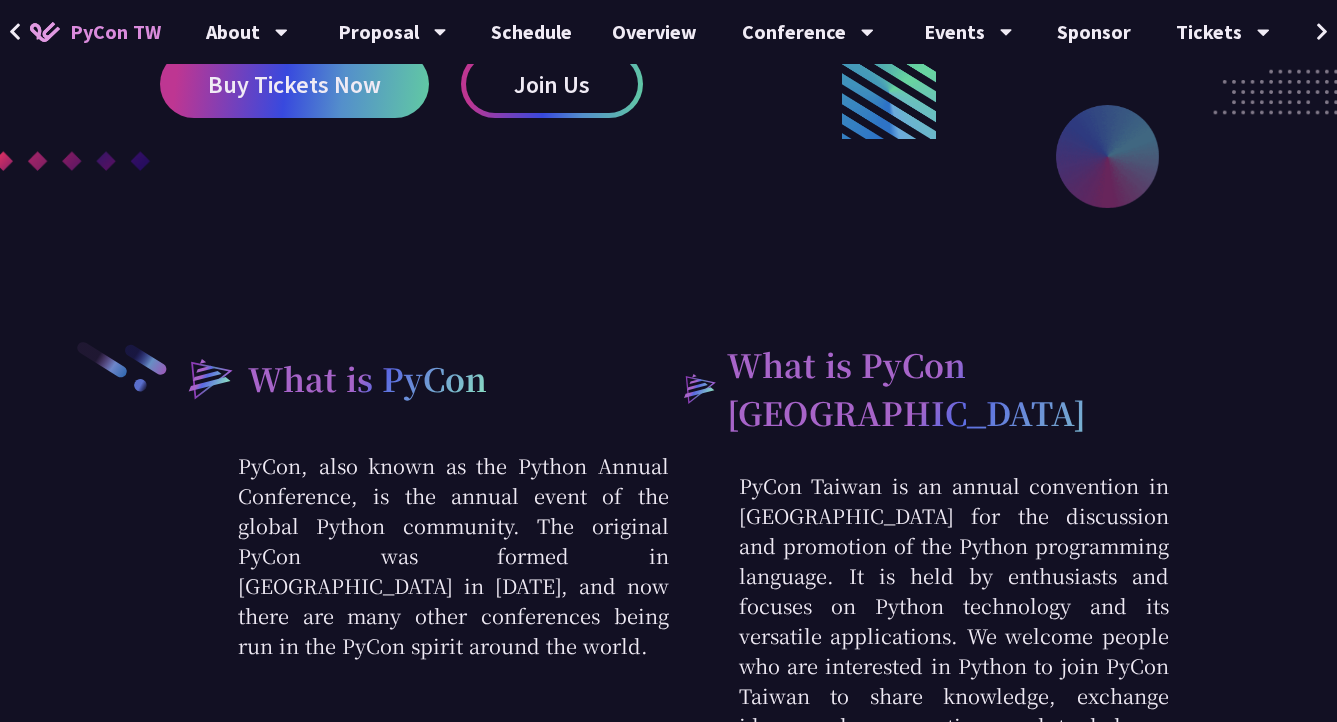 click on "PyCon, also known as the Python Annual Conference, is the annual event of the global Python community. The original PyCon was formed in [GEOGRAPHIC_DATA] in [DATE], and now there are many other conferences being run in the PyCon spirit around the world." at bounding box center (418, 556) 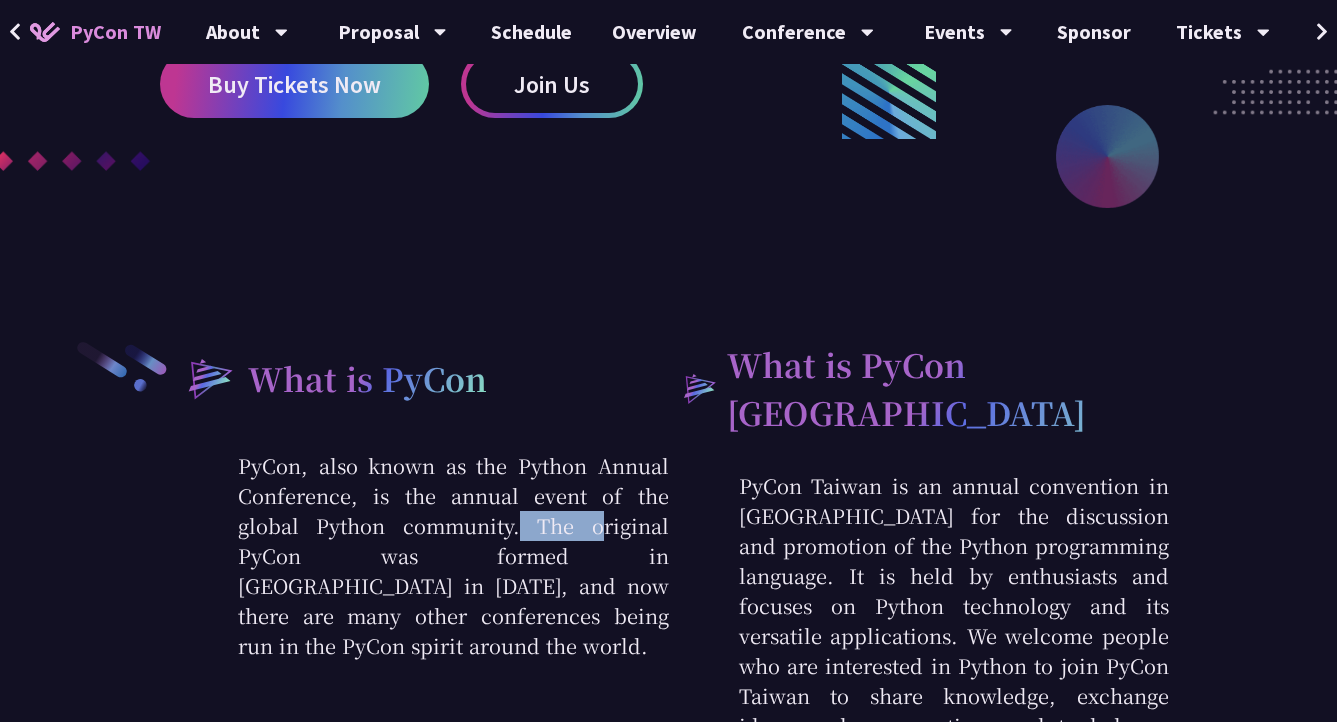drag, startPoint x: 356, startPoint y: 536, endPoint x: 382, endPoint y: 534, distance: 26.076809 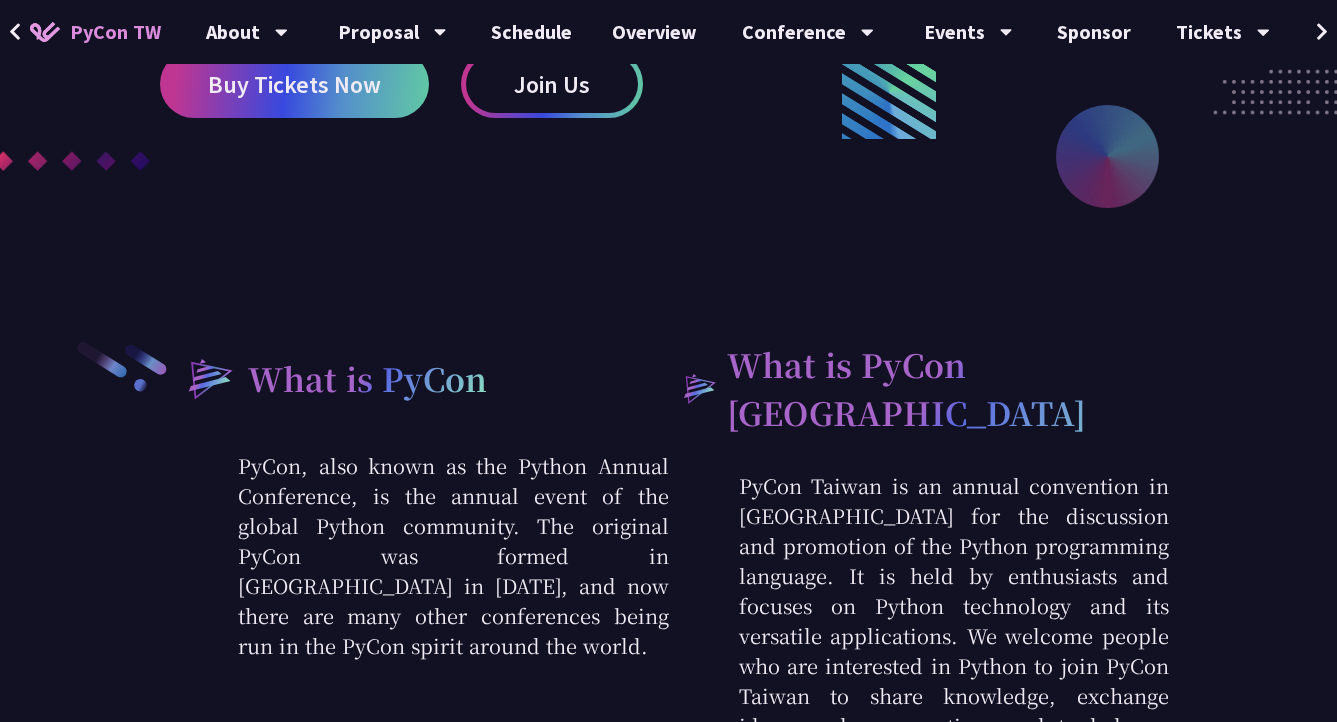 click on "PyCon, also known as the Python Annual Conference, is the annual event of the global Python community. The original PyCon was formed in [GEOGRAPHIC_DATA] in [DATE], and now there are many other conferences being run in the PyCon spirit around the world." at bounding box center [418, 556] 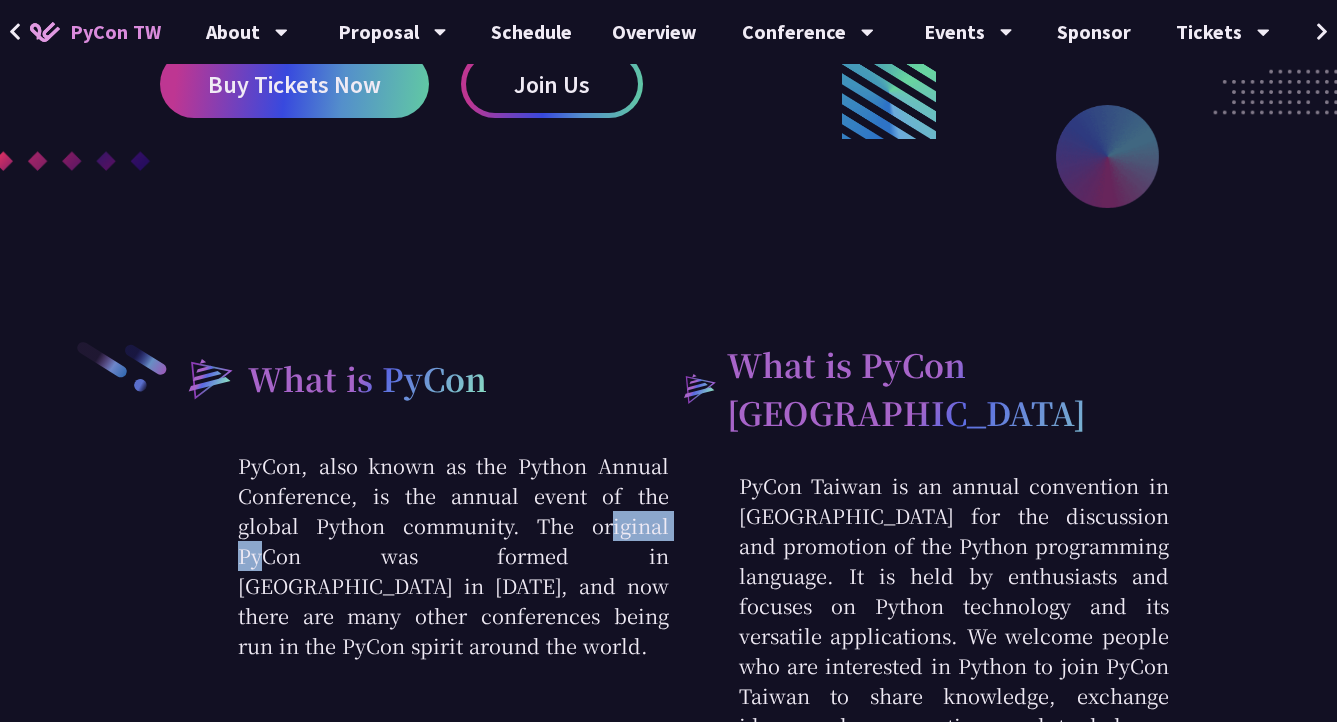 click on "PyCon, also known as the Python Annual Conference, is the annual event of the global Python community. The original PyCon was formed in [GEOGRAPHIC_DATA] in [DATE], and now there are many other conferences being run in the PyCon spirit around the world." at bounding box center (418, 556) 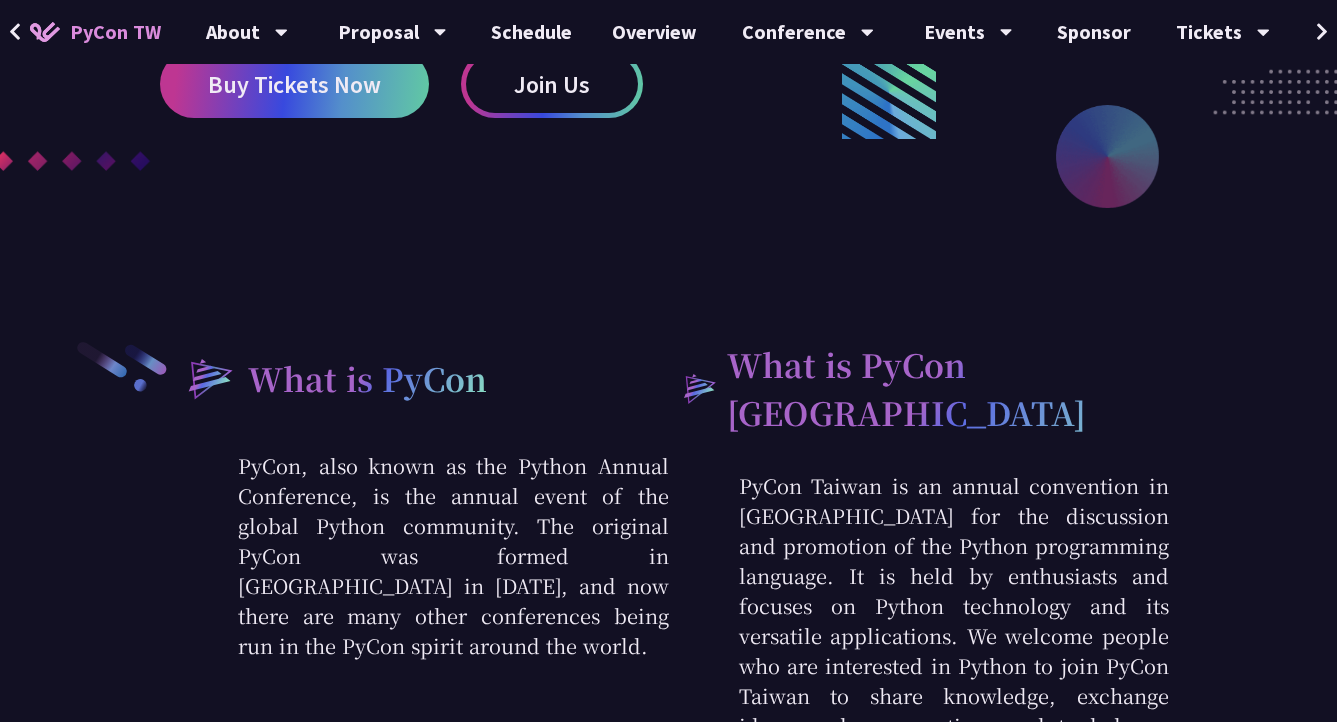 click on "PyCon, also known as the Python Annual Conference, is the annual event of the global Python community. The original PyCon was formed in [GEOGRAPHIC_DATA] in [DATE], and now there are many other conferences being run in the PyCon spirit around the world." at bounding box center (418, 556) 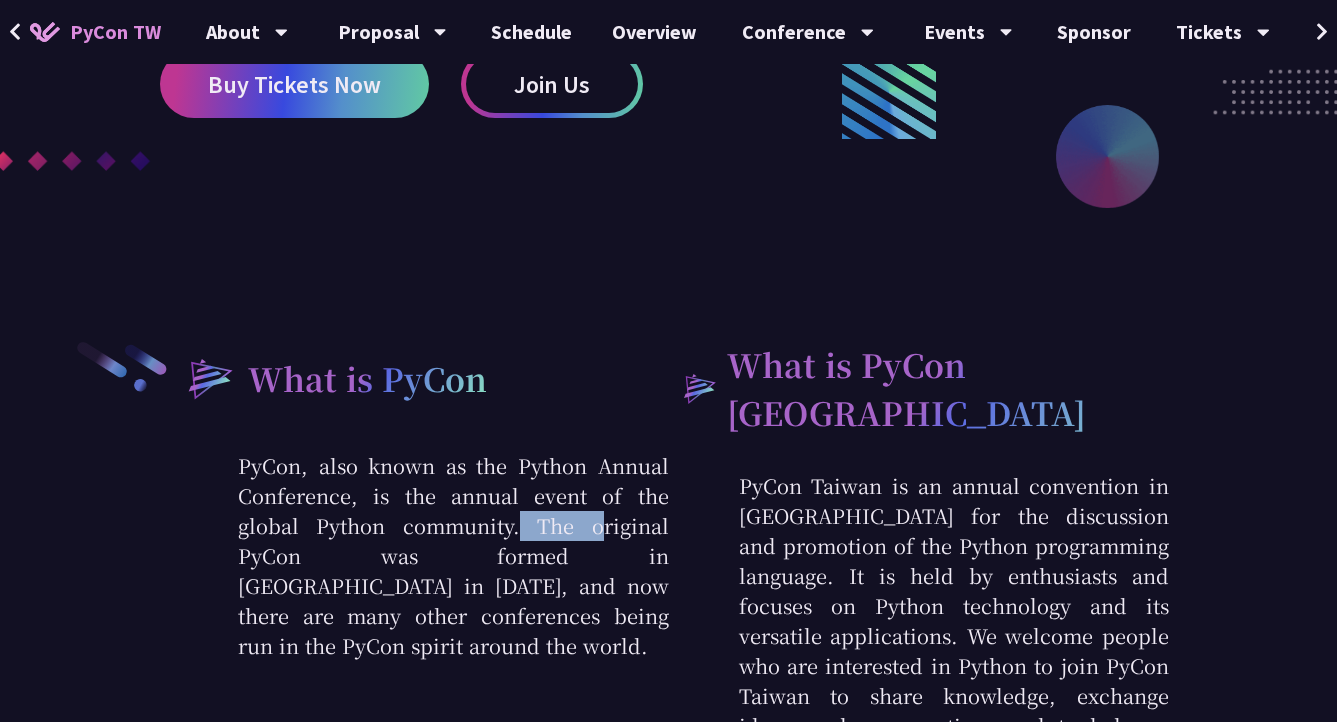 drag, startPoint x: 359, startPoint y: 517, endPoint x: 552, endPoint y: 516, distance: 193.0026 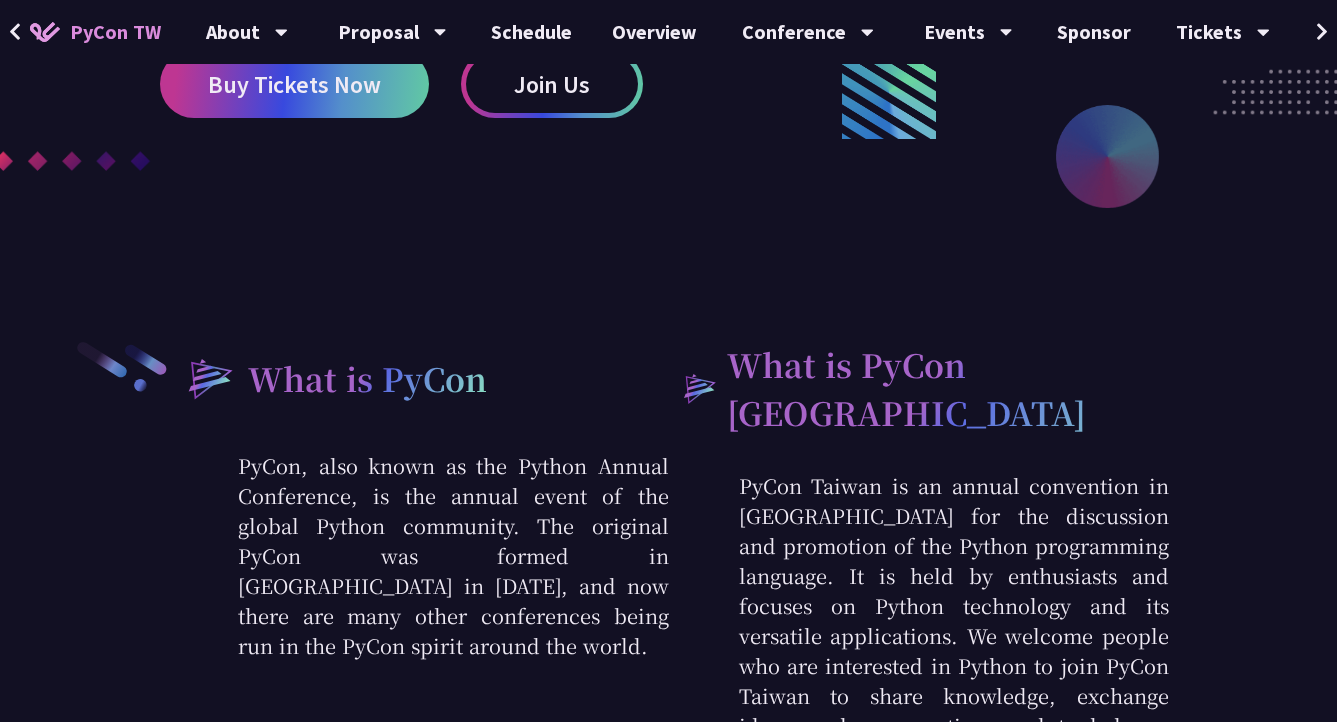 click on "PyCon, also known as the Python Annual Conference, is the annual event of the global Python community. The original PyCon was formed in [GEOGRAPHIC_DATA] in [DATE], and now there are many other conferences being run in the PyCon spirit around the world." at bounding box center [418, 556] 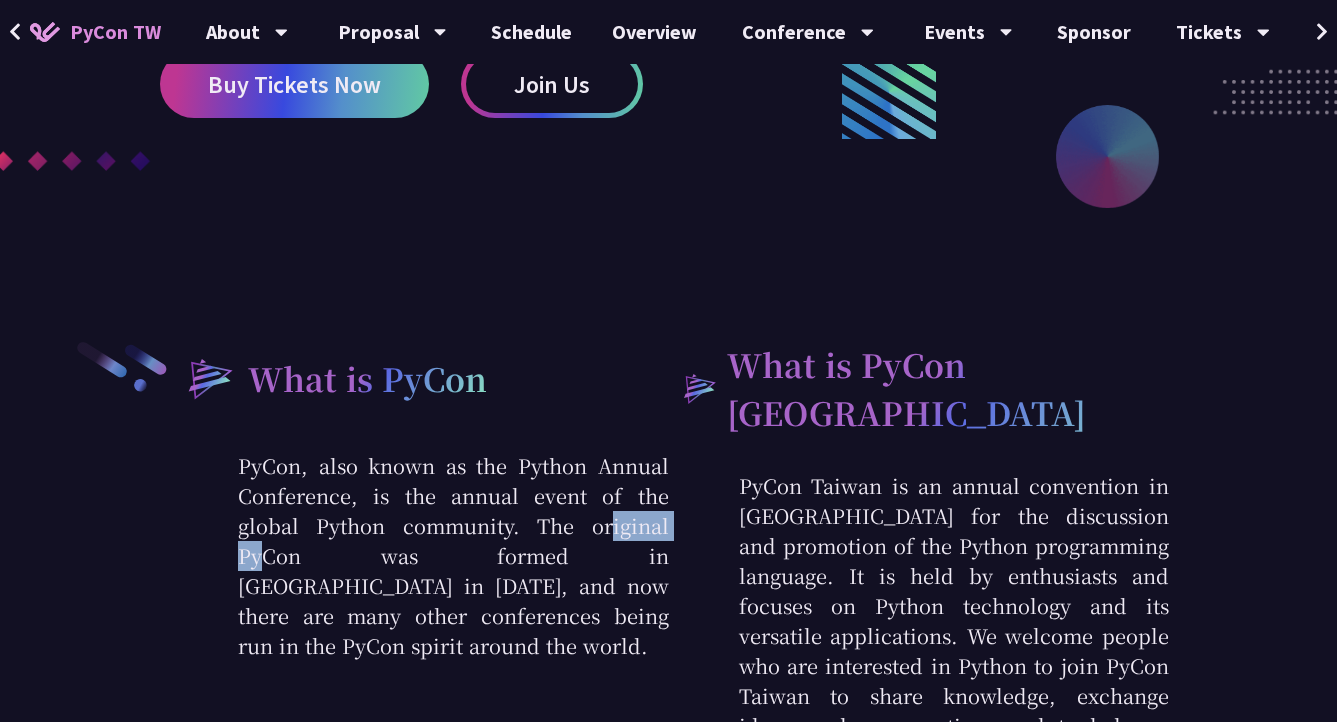 drag, startPoint x: 464, startPoint y: 536, endPoint x: 620, endPoint y: 532, distance: 156.05127 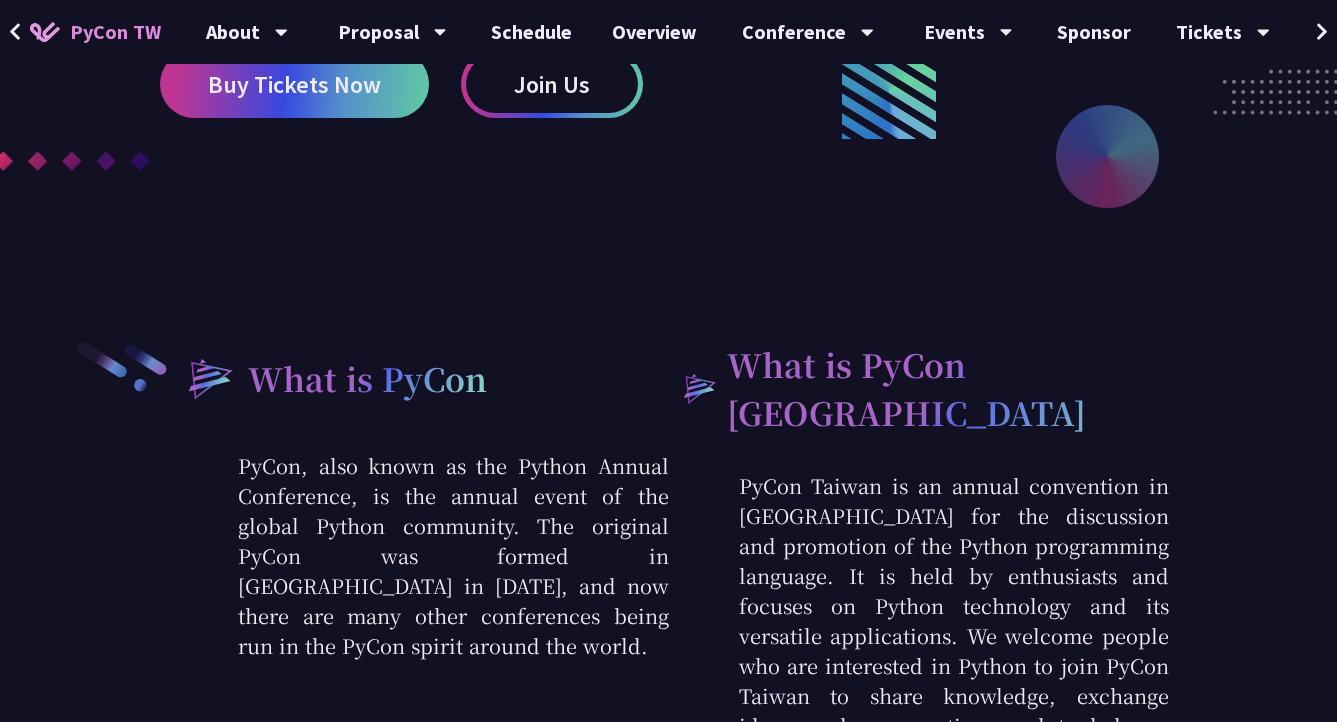 click on "PyCon, also known as the Python Annual Conference, is the annual event of the global Python community. The original PyCon was formed in [GEOGRAPHIC_DATA] in [DATE], and now there are many other conferences being run in the PyCon spirit around the world." at bounding box center (418, 556) 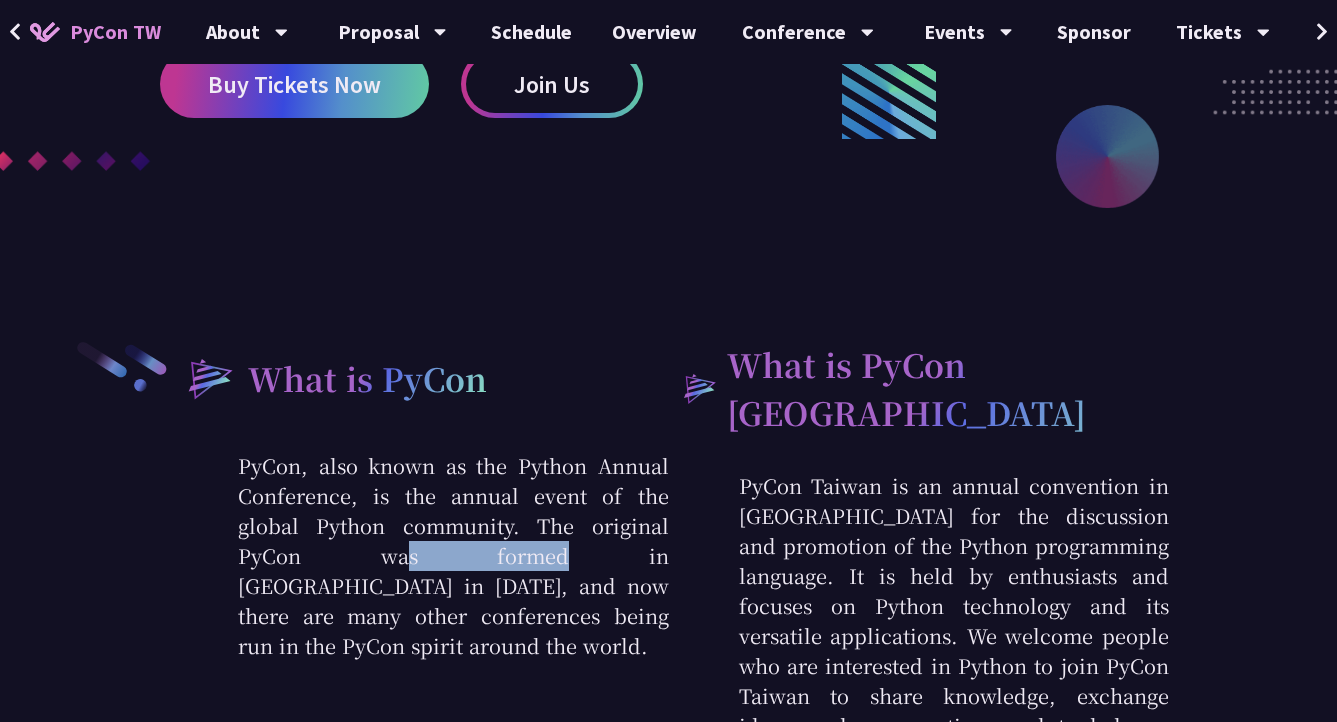 click on "PyCon, also known as the Python Annual Conference, is the annual event of the global Python community. The original PyCon was formed in [GEOGRAPHIC_DATA] in [DATE], and now there are many other conferences being run in the PyCon spirit around the world." at bounding box center (418, 556) 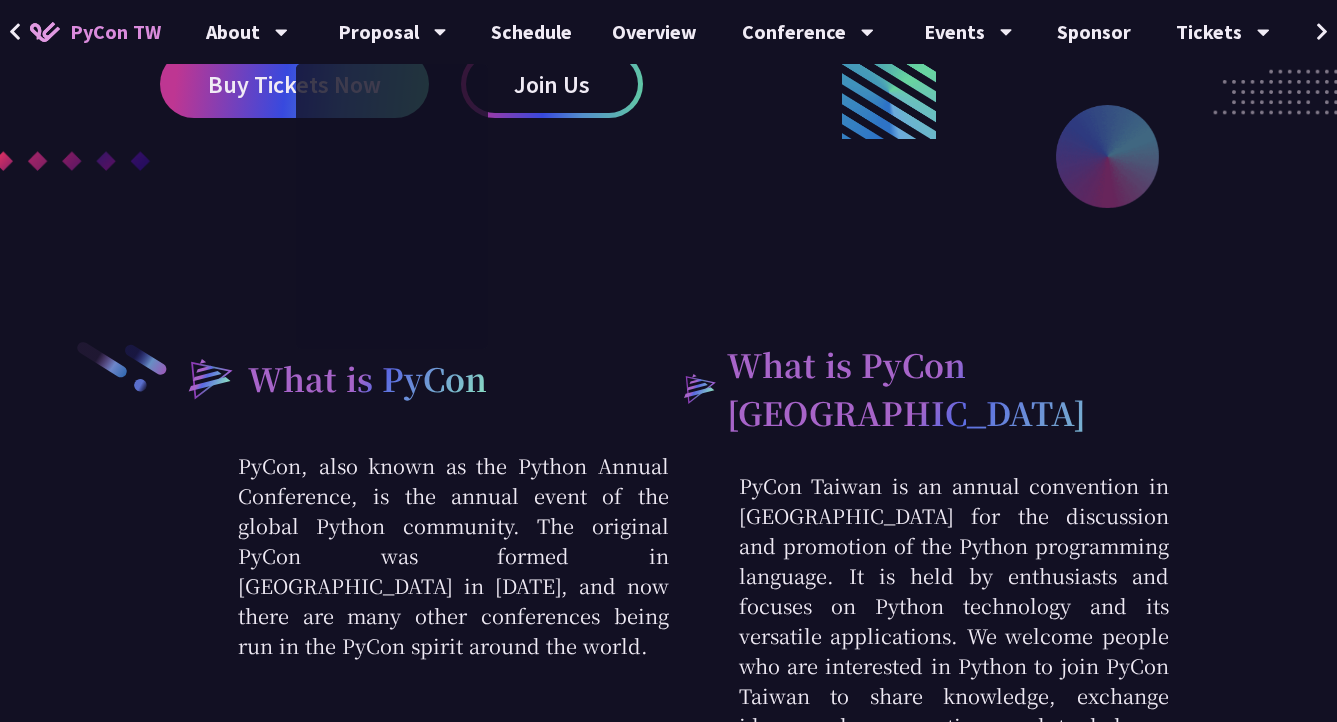 click at bounding box center (668, -15) 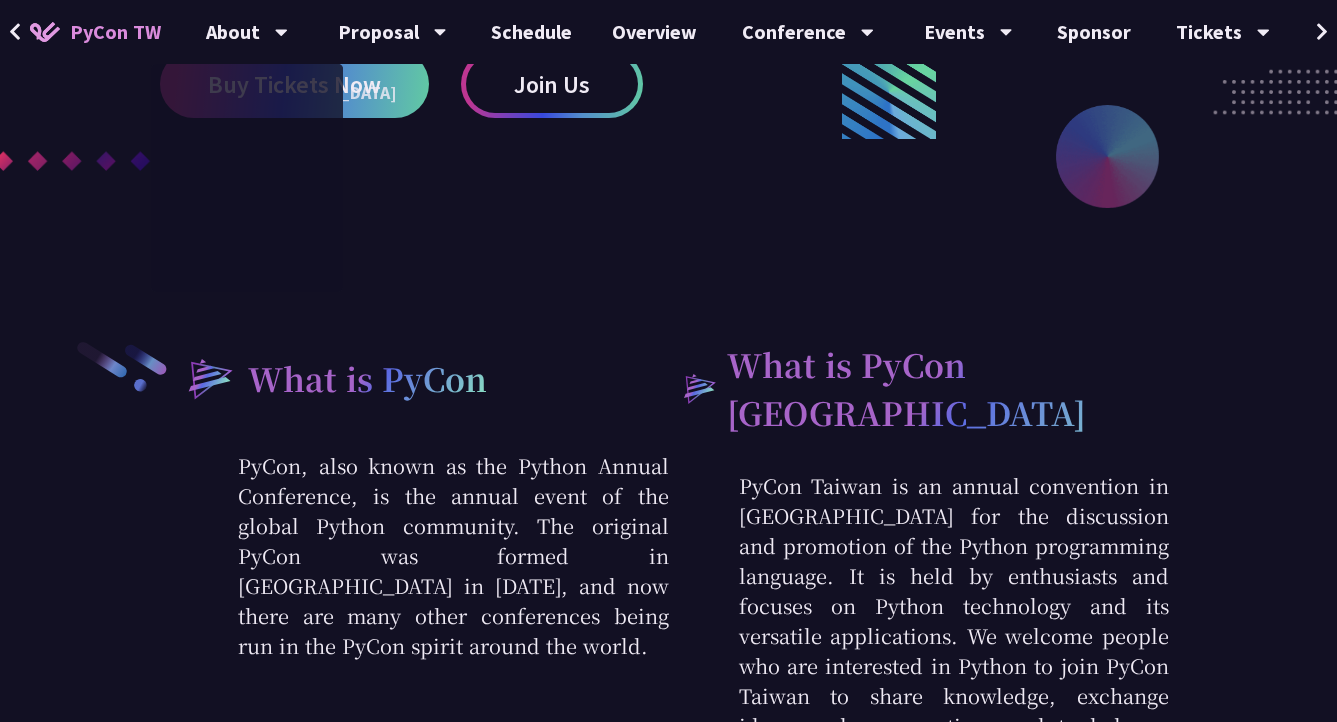 click at bounding box center [668, -15] 